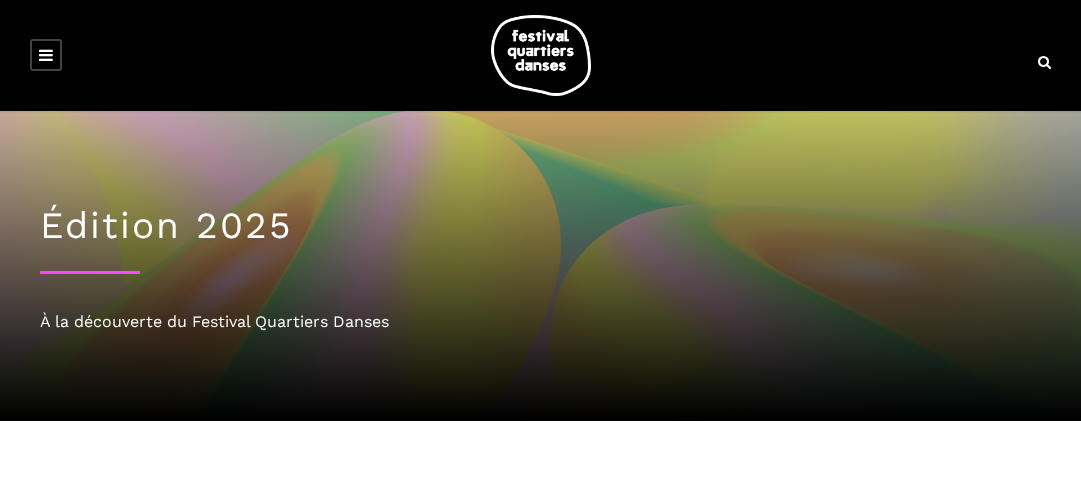 scroll, scrollTop: 0, scrollLeft: 0, axis: both 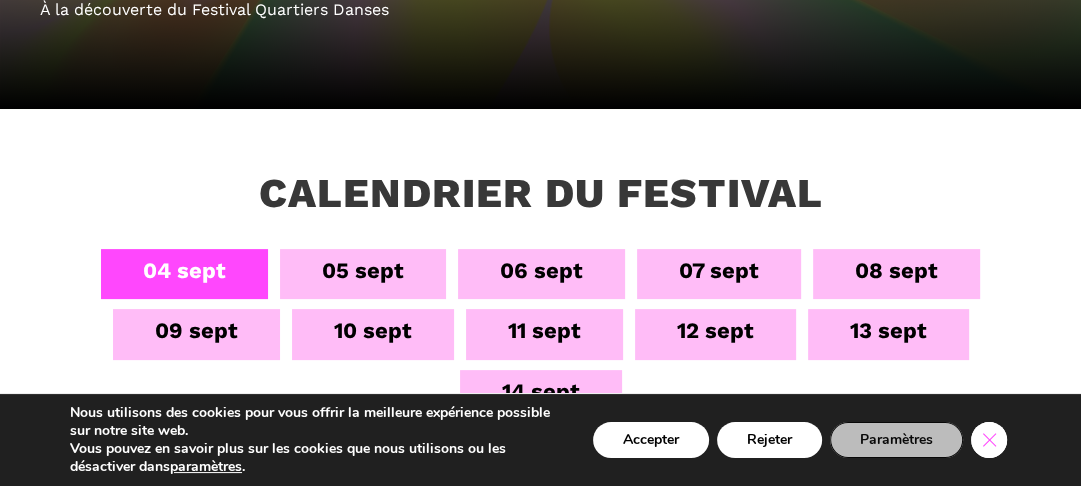 click at bounding box center (989, 439) 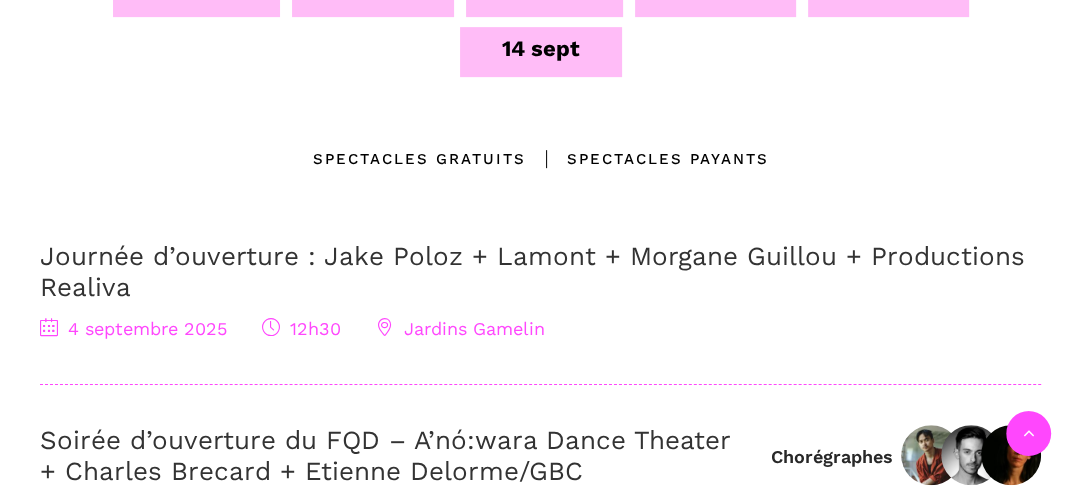 scroll, scrollTop: 651, scrollLeft: 0, axis: vertical 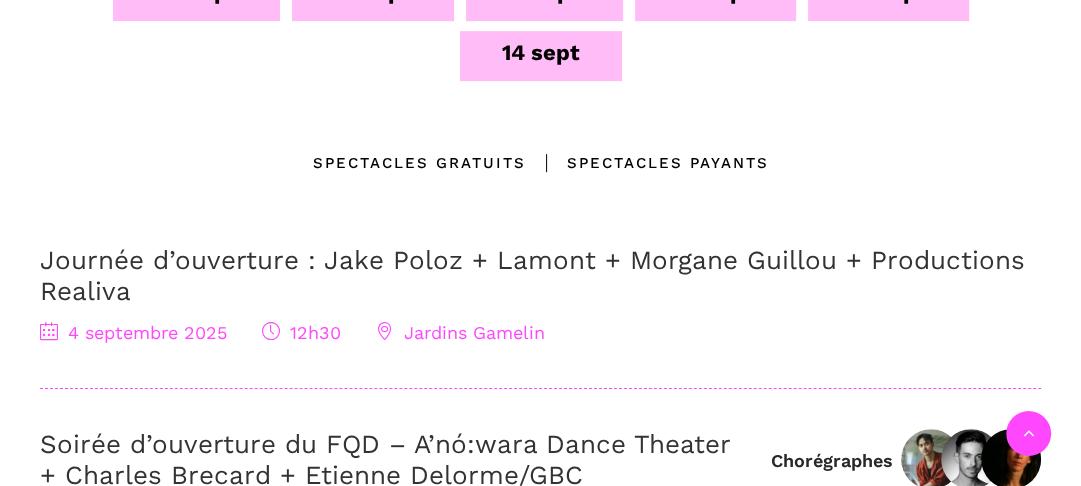 click on "Spectacles gratuits" at bounding box center (419, 163) 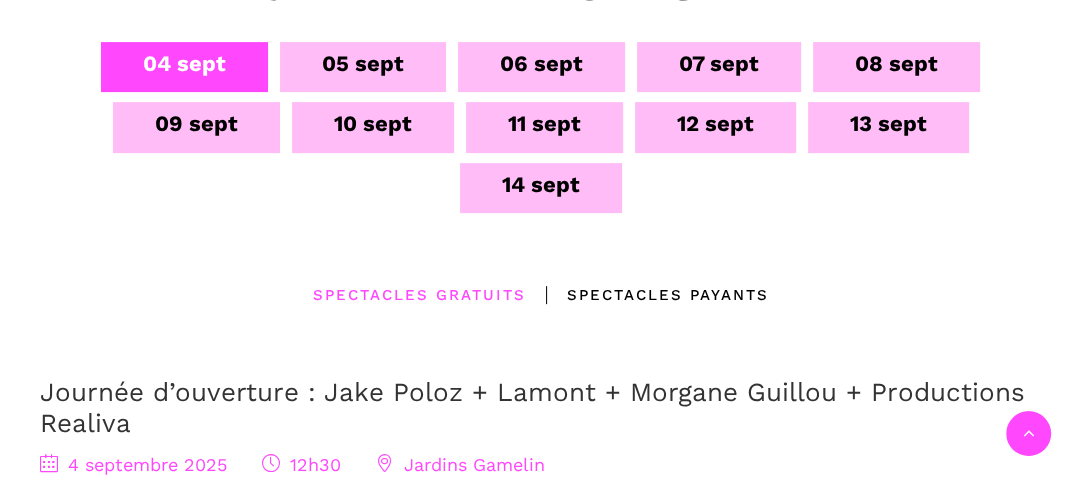 scroll, scrollTop: 516, scrollLeft: 0, axis: vertical 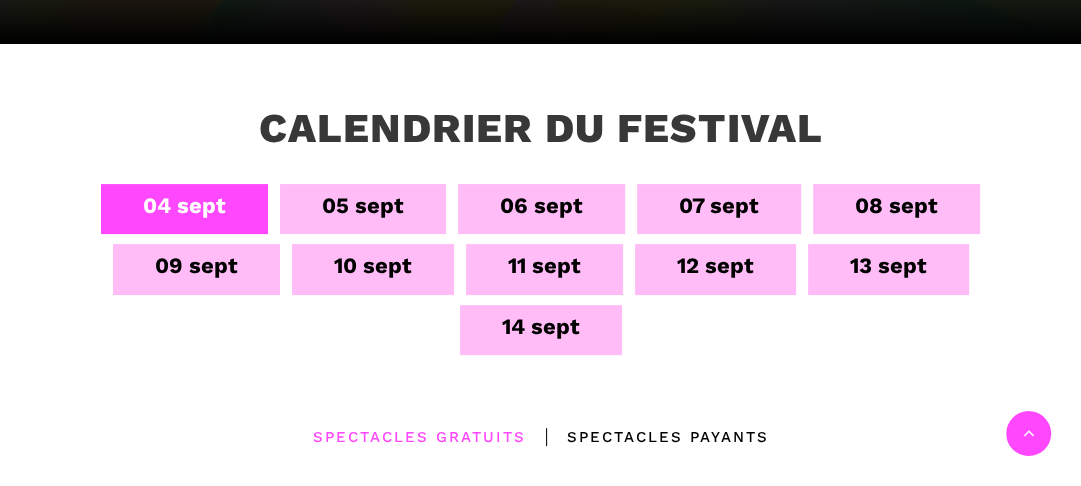 click on "05 sept" at bounding box center (363, 205) 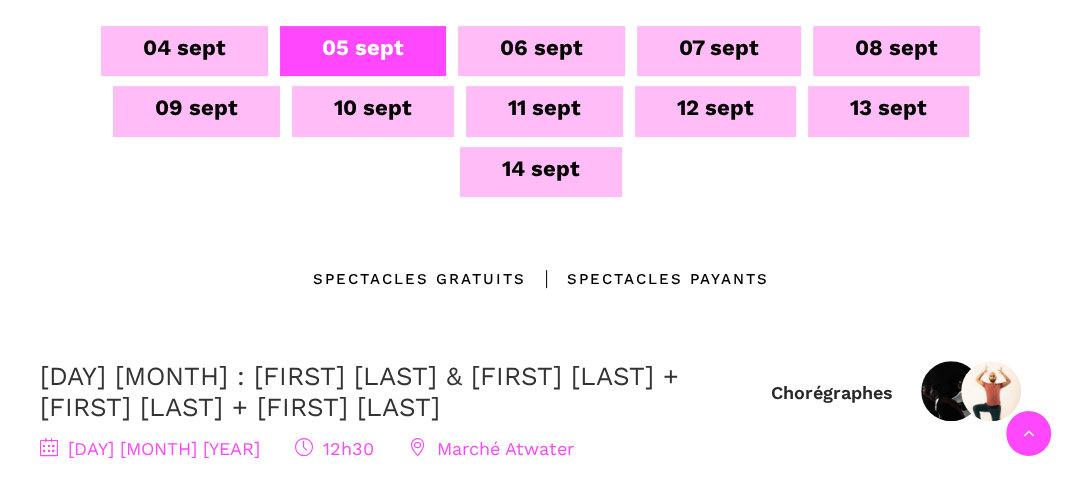 scroll, scrollTop: 546, scrollLeft: 0, axis: vertical 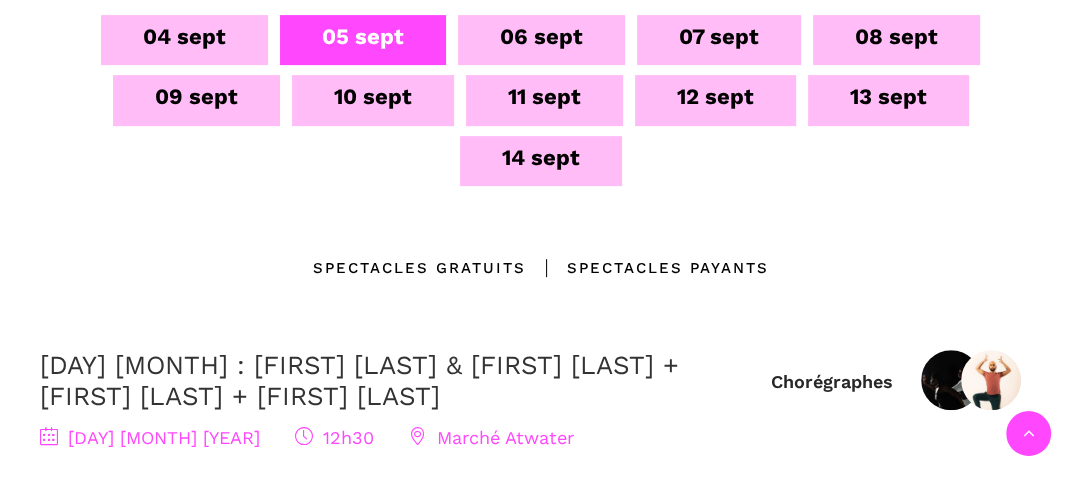 click on "Spectacles gratuits" at bounding box center [419, 268] 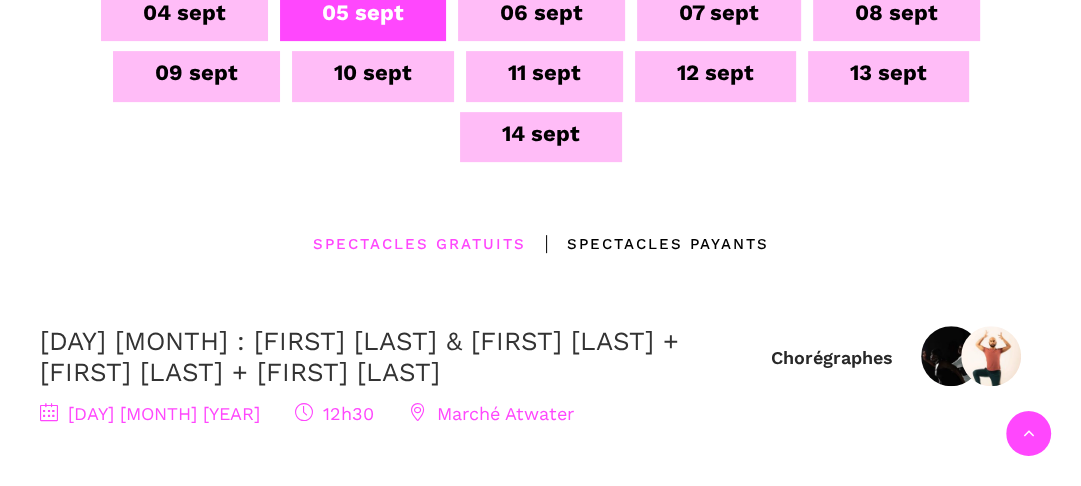 scroll, scrollTop: 583, scrollLeft: 0, axis: vertical 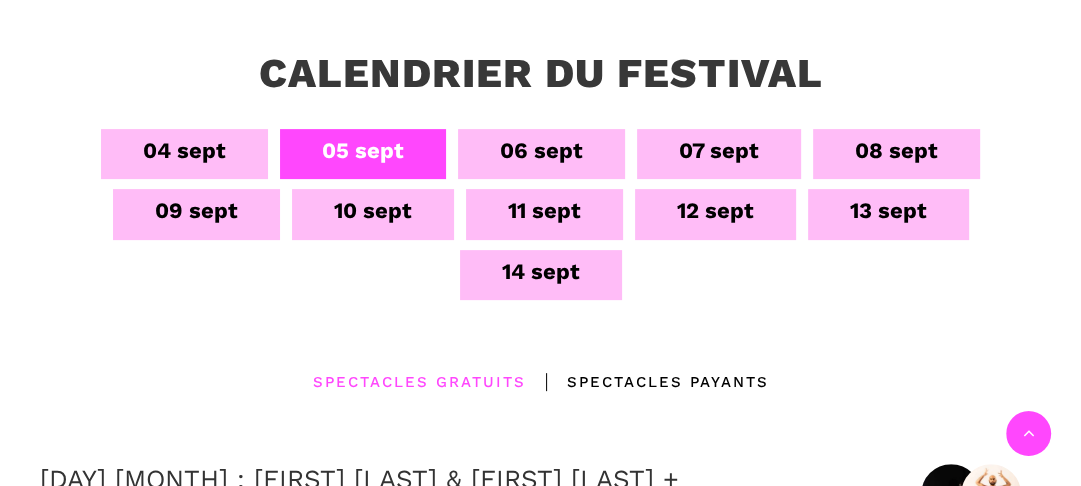 click on "06 sept" at bounding box center (541, 154) 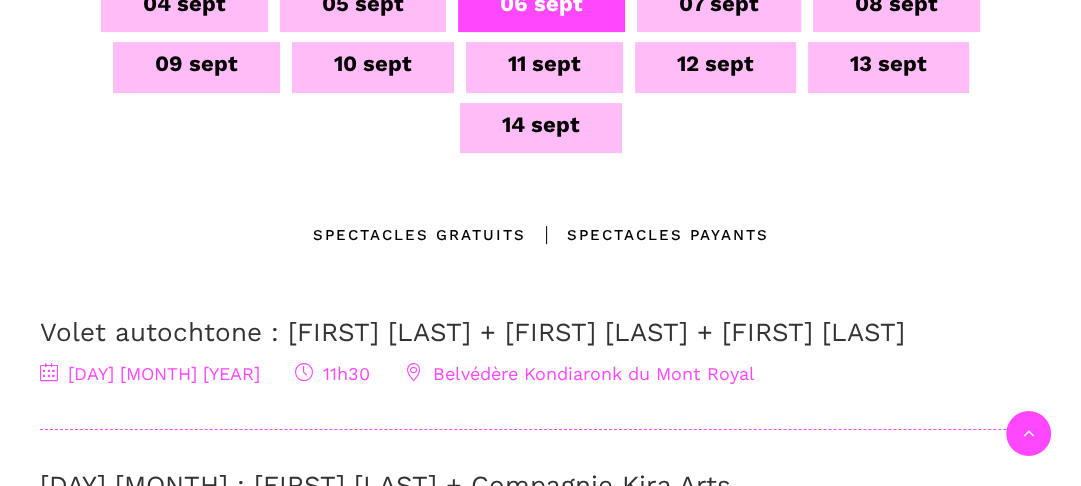 scroll, scrollTop: 594, scrollLeft: 0, axis: vertical 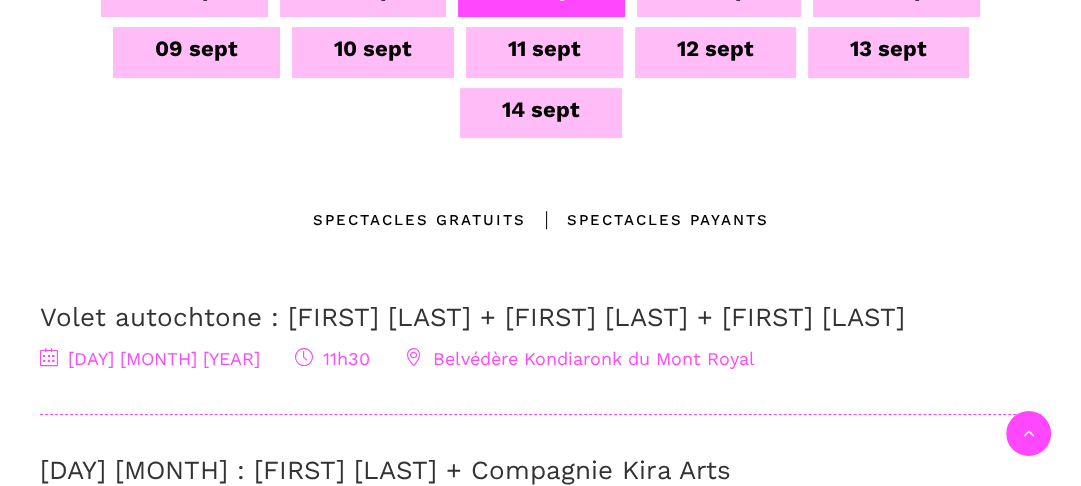 click on "Spectacles gratuits" at bounding box center [419, 220] 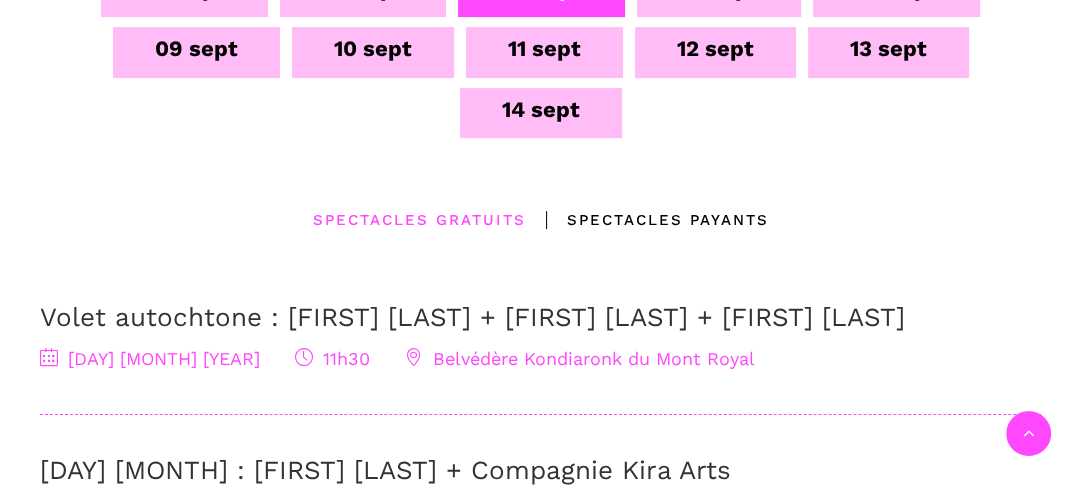 click on "Calendrier du festival 04 sept 05 sept 06 sept 07 sept 08 sept 09 sept 10 sept 11 sept 12 sept 13 sept 14 sept Emplacements Spectacles gratuits Spectacles Payants Volet autochtone : Marshall Kahente Diabo + Ryleigh Mayo + Simik Komaksiutiksak 6 septembre 2025 11h30 Belvédère Kondiaronk du Mont Royal 6 Septembre : Charles Brecard + Compagnie Kira Arts 6 septembre 2025 15h30 Parc Médéric-Martin" at bounding box center [540, 332] 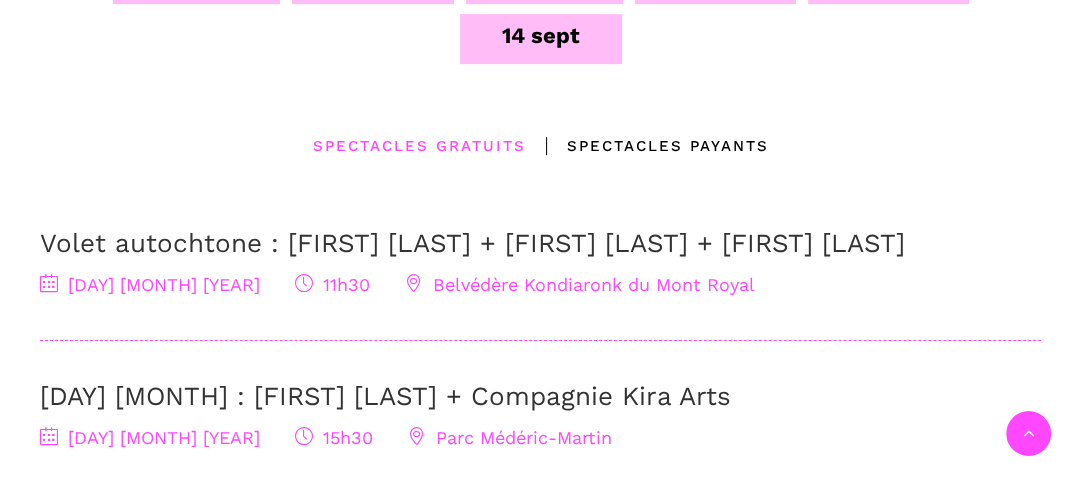 scroll, scrollTop: 671, scrollLeft: 0, axis: vertical 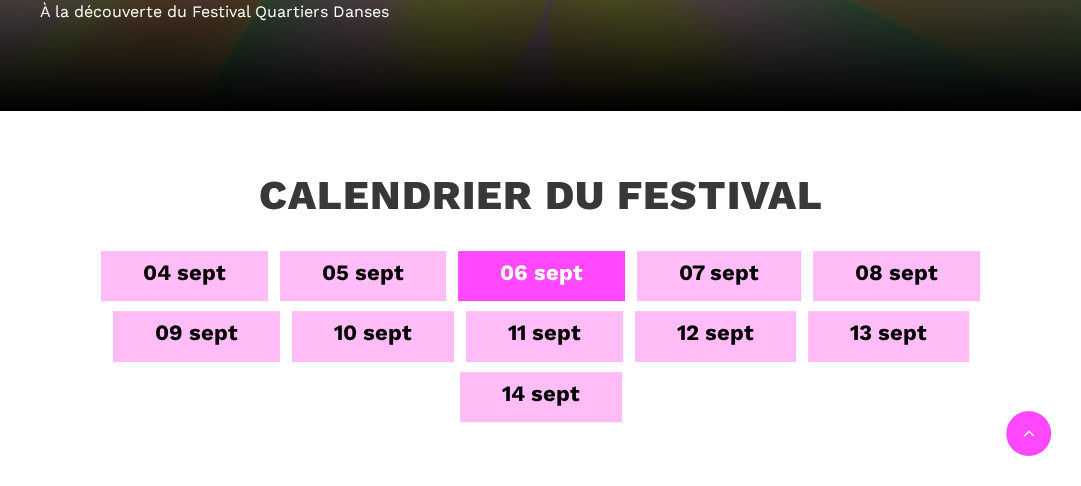 click on "07 sept" at bounding box center [719, 272] 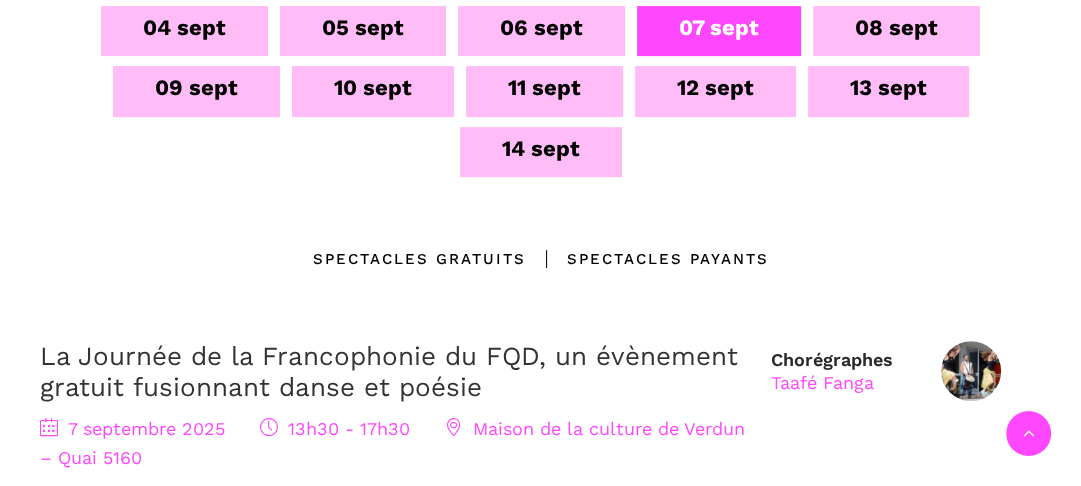 scroll, scrollTop: 562, scrollLeft: 0, axis: vertical 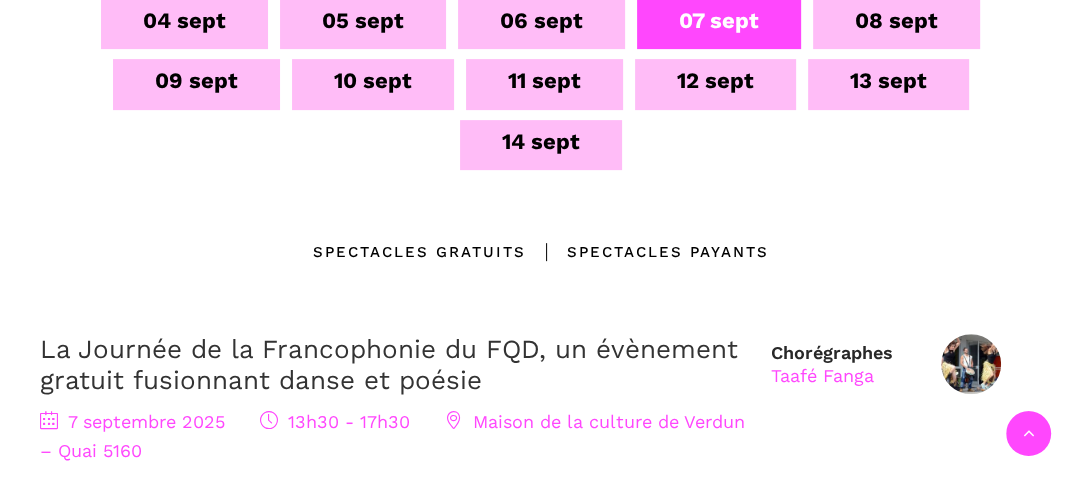 click on "Spectacles gratuits" at bounding box center [419, 252] 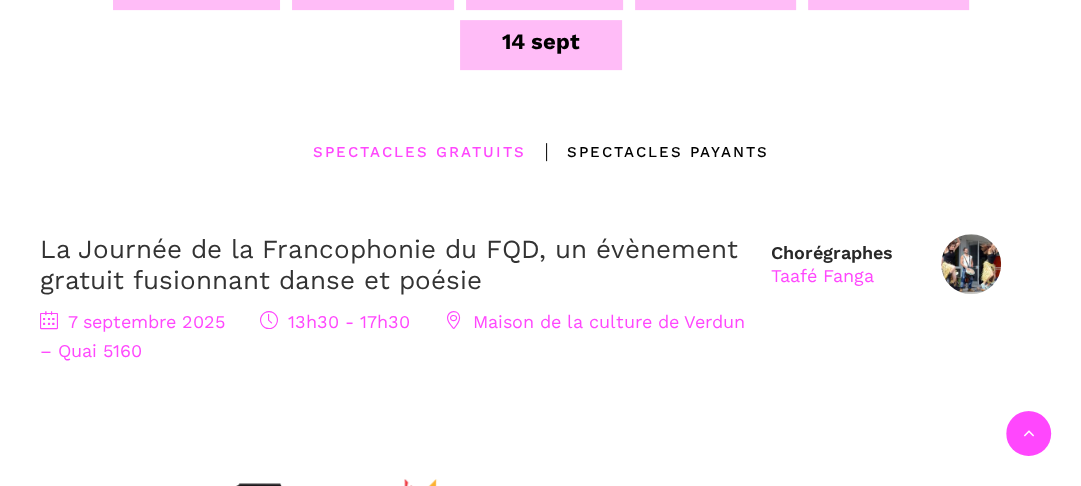 scroll, scrollTop: 664, scrollLeft: 0, axis: vertical 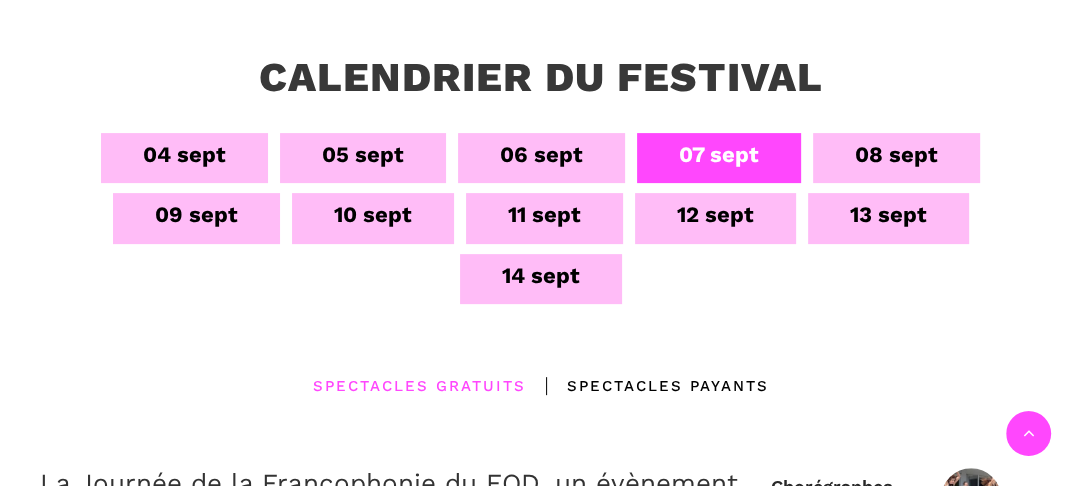 click on "08 sept" at bounding box center (896, 154) 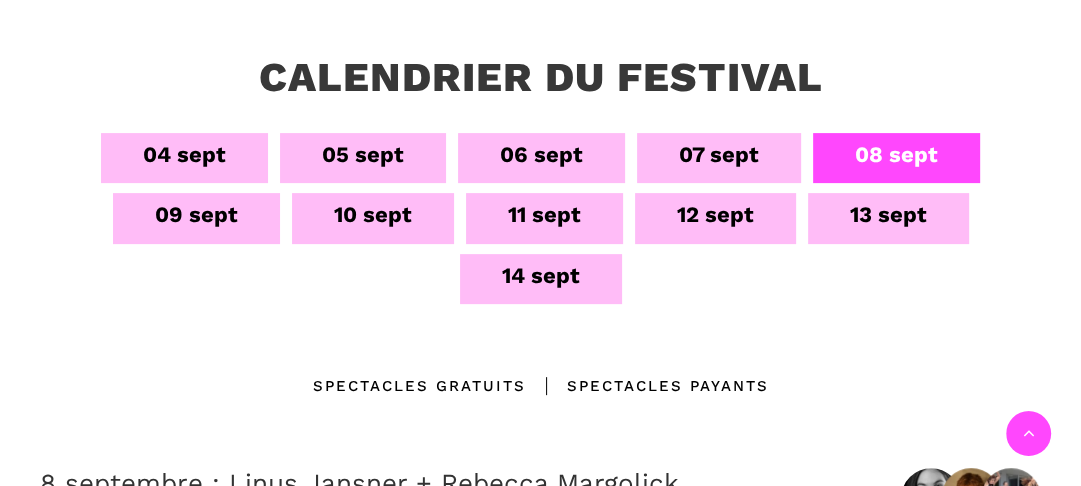 click on "Spectacles gratuits" at bounding box center [419, 386] 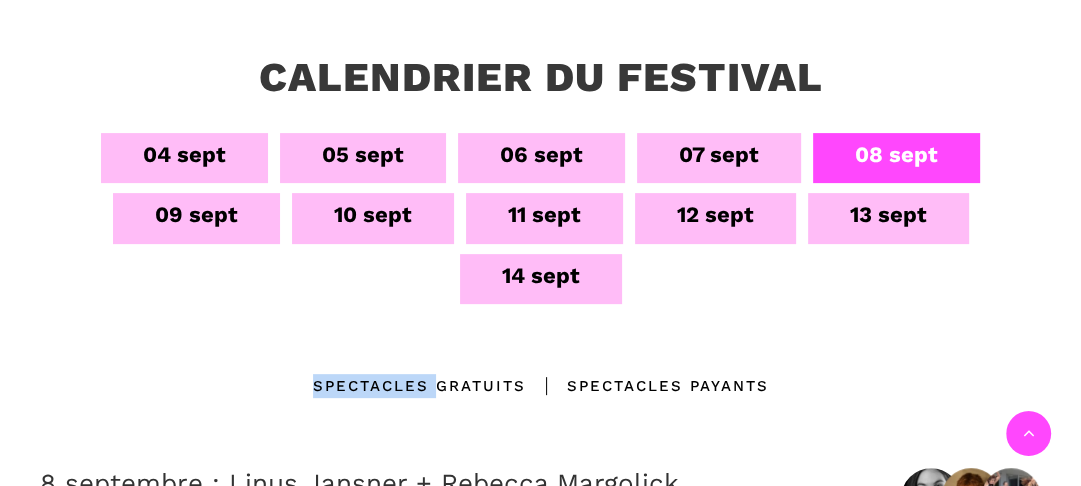 click on "Spectacles gratuits" at bounding box center [419, 386] 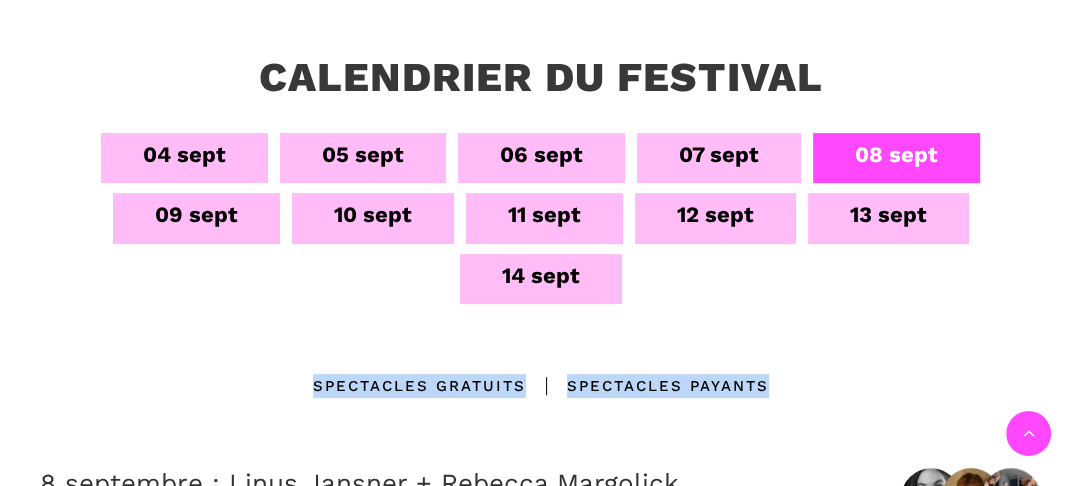 click on "Spectacles gratuits" at bounding box center [419, 386] 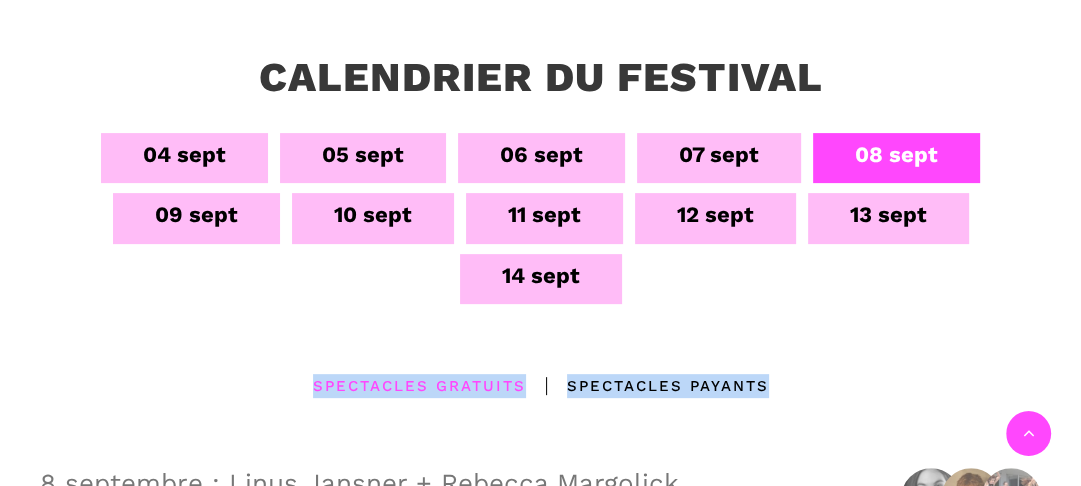 click on "Spectacles gratuits" at bounding box center (419, 386) 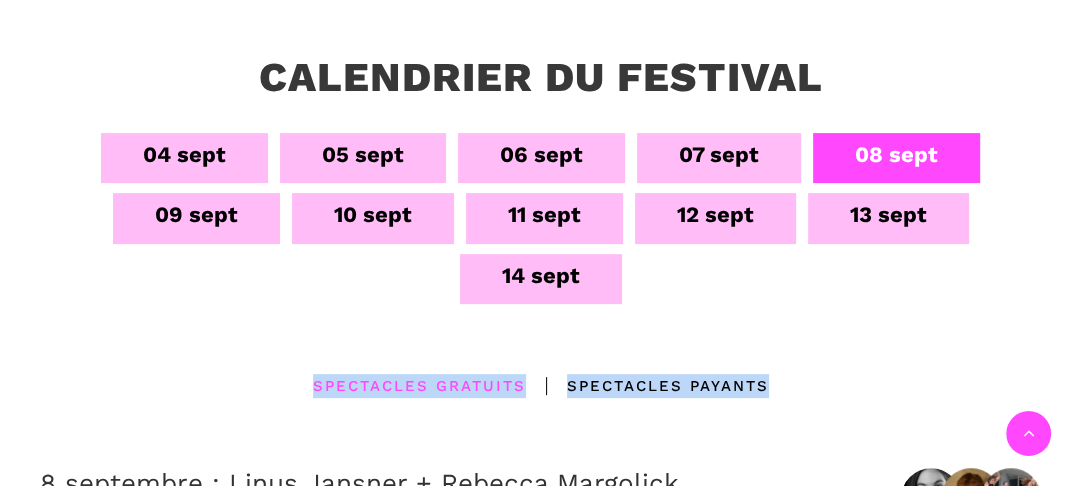 click on "Spectacles gratuits" at bounding box center [419, 386] 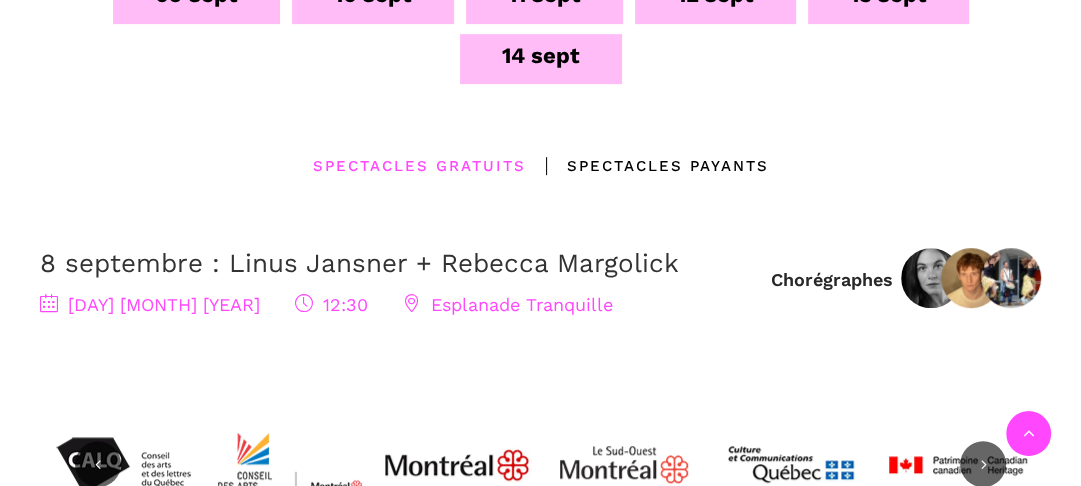 scroll, scrollTop: 654, scrollLeft: 0, axis: vertical 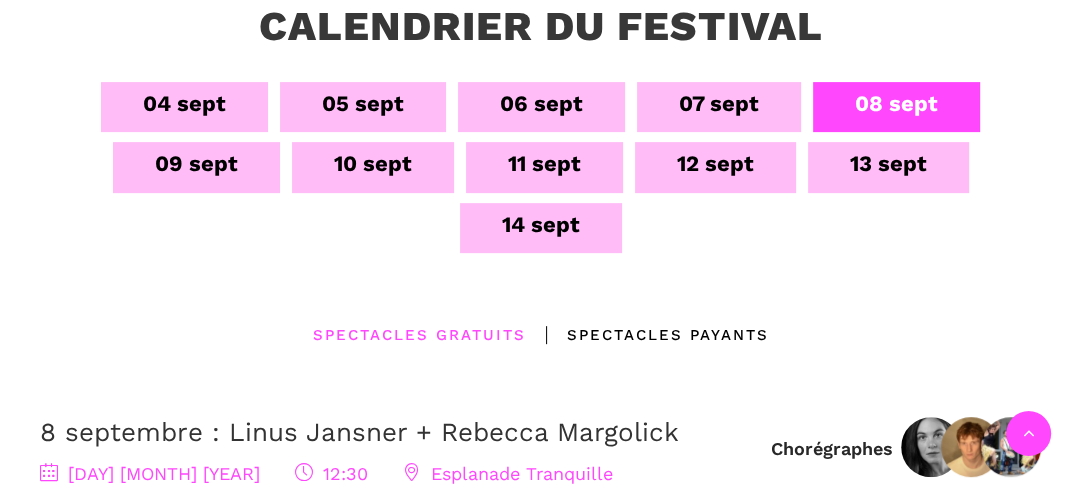 click on "09 sept" at bounding box center [196, 163] 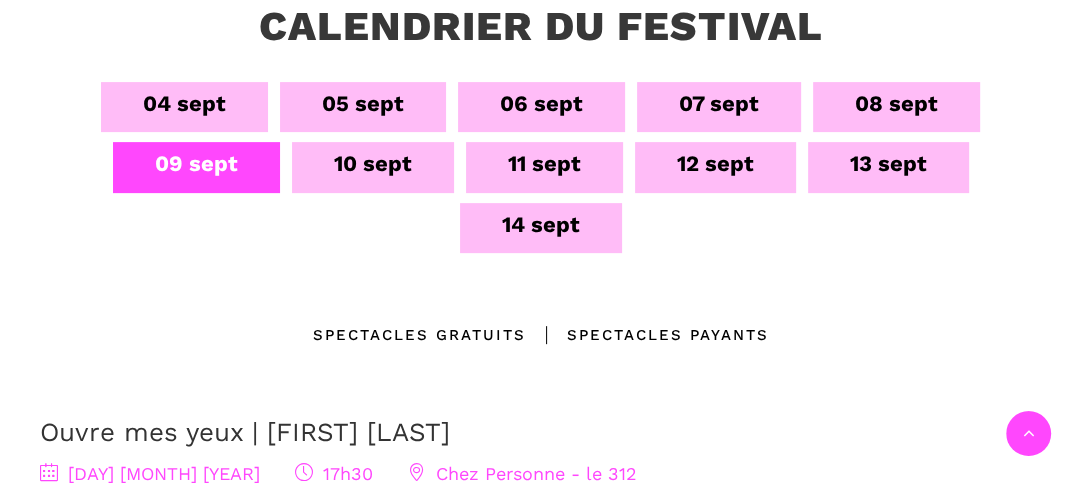 click on "Spectacles gratuits" at bounding box center (419, 335) 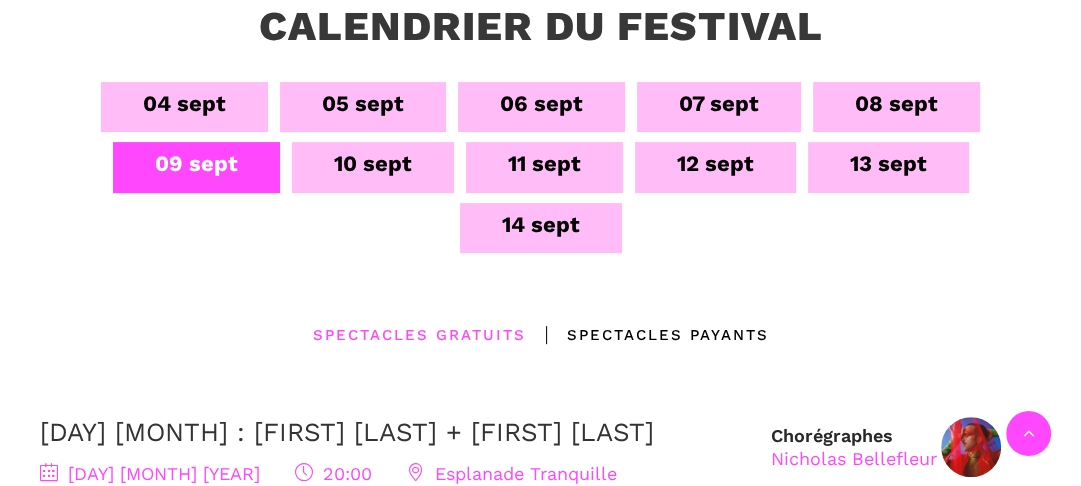 click on "08 sept" at bounding box center [896, 103] 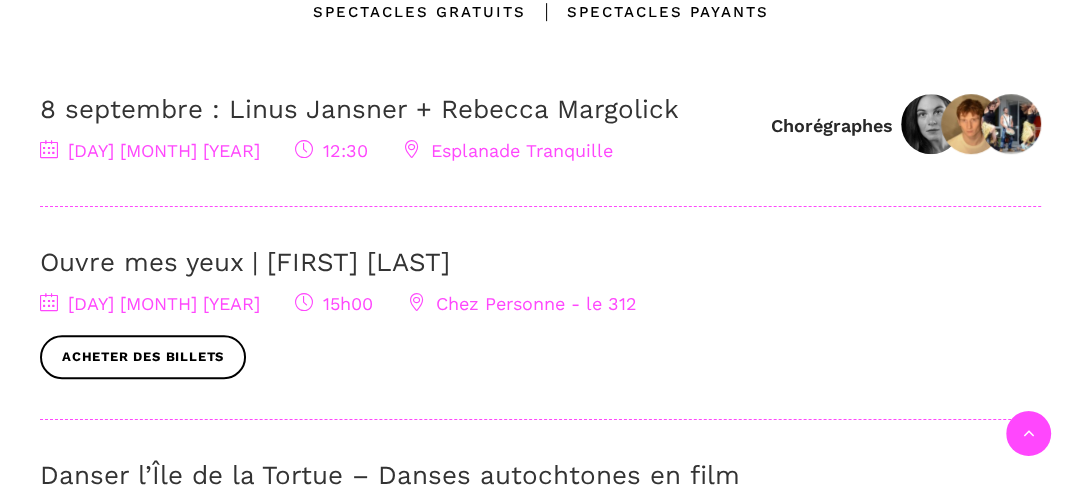 scroll, scrollTop: 823, scrollLeft: 0, axis: vertical 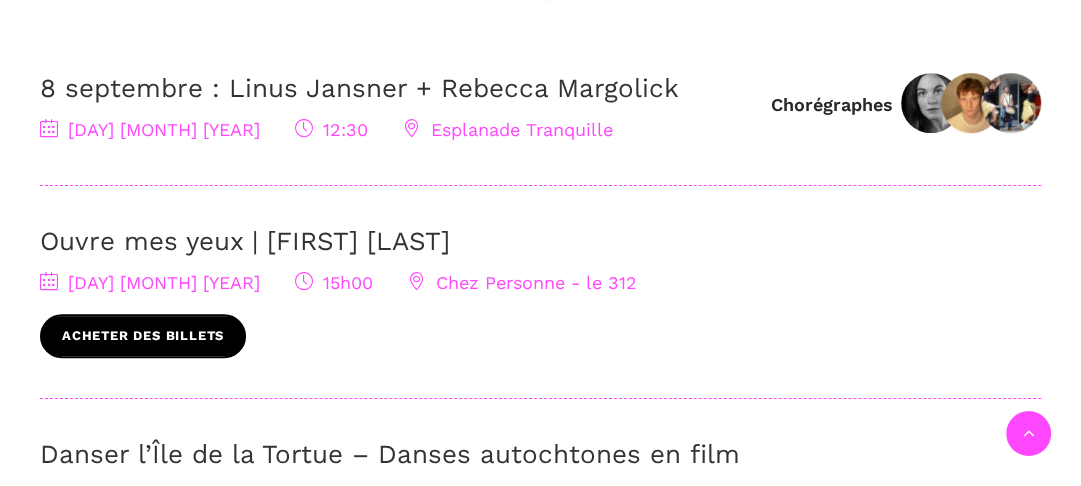 click on "Acheter des billets" at bounding box center [143, 336] 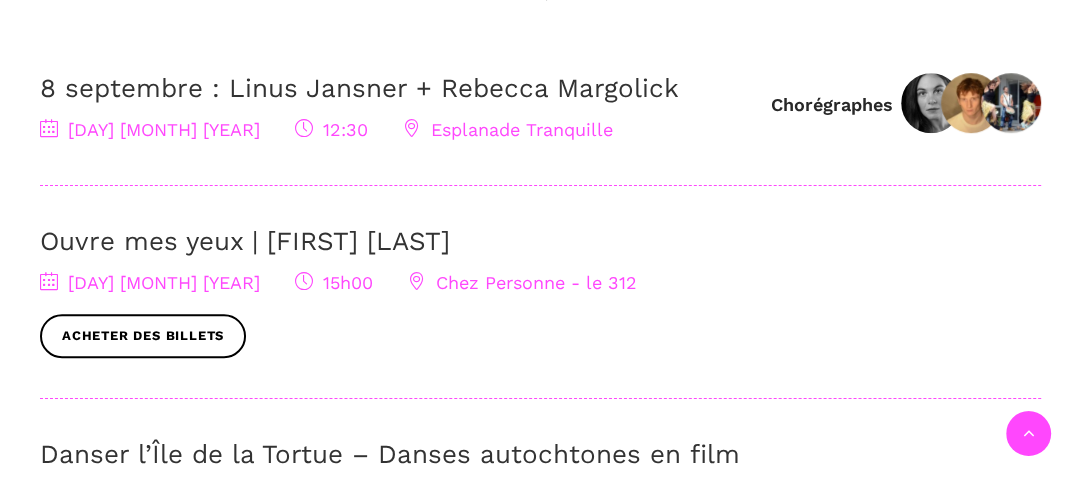 click on "Chez Personne - le 312" at bounding box center (522, 282) 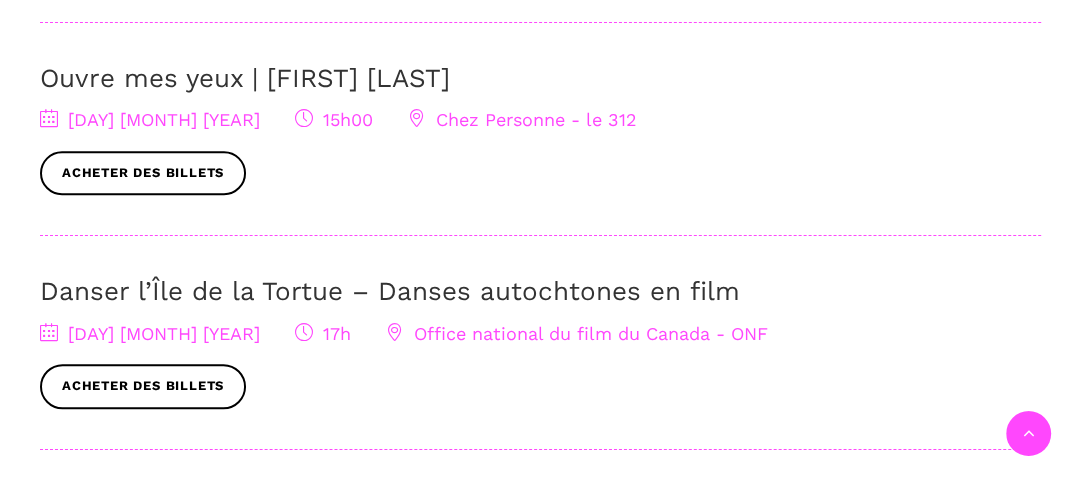 scroll, scrollTop: 1007, scrollLeft: 0, axis: vertical 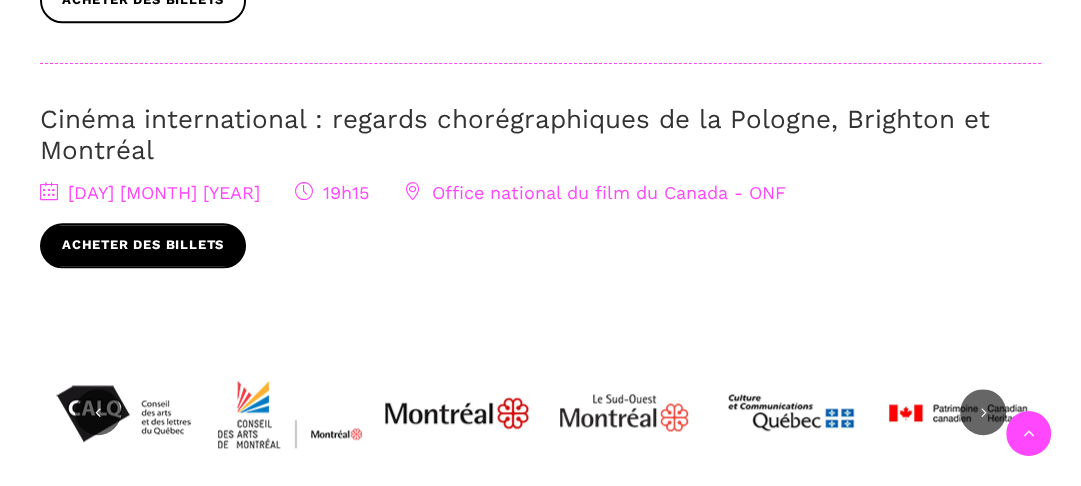 click on "Acheter des billets" at bounding box center [143, 245] 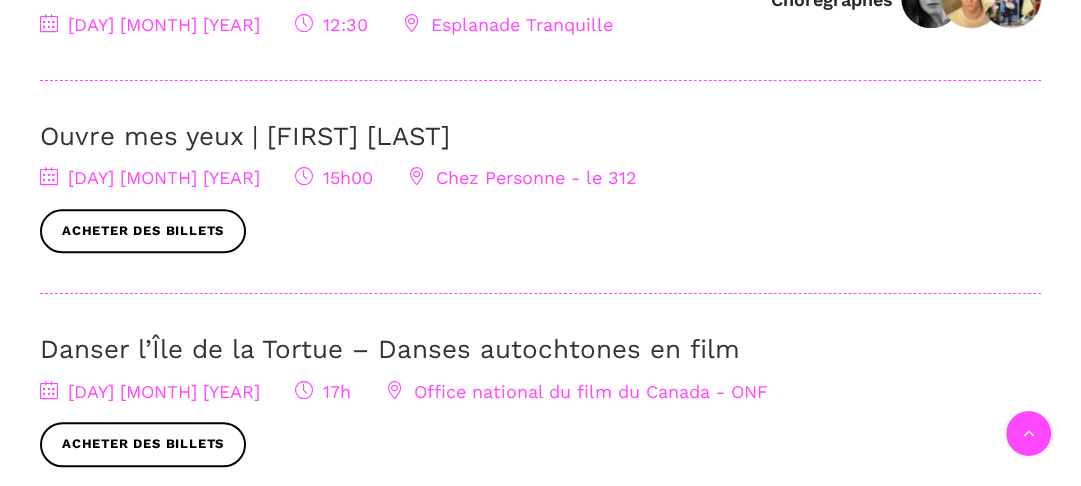 scroll, scrollTop: 982, scrollLeft: 0, axis: vertical 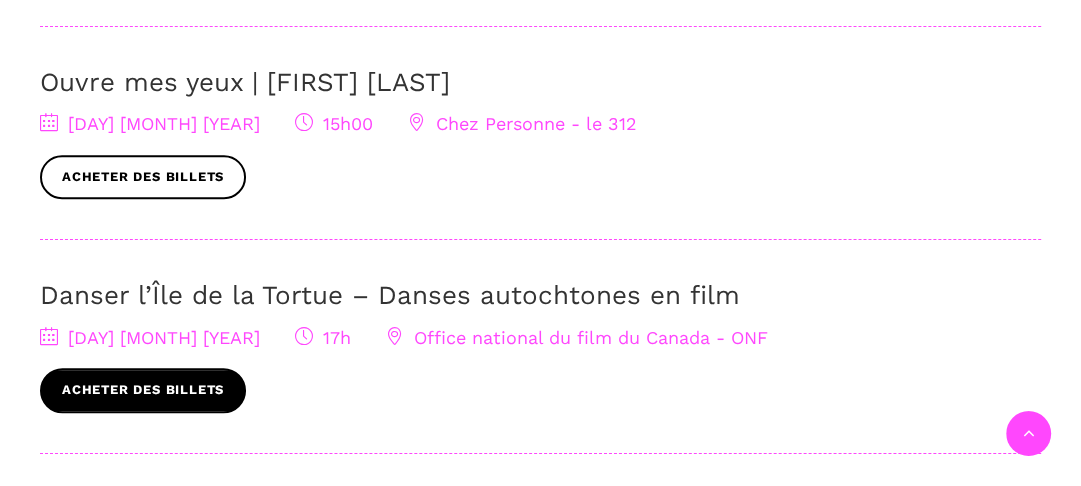click on "Acheter des billets" at bounding box center (143, 390) 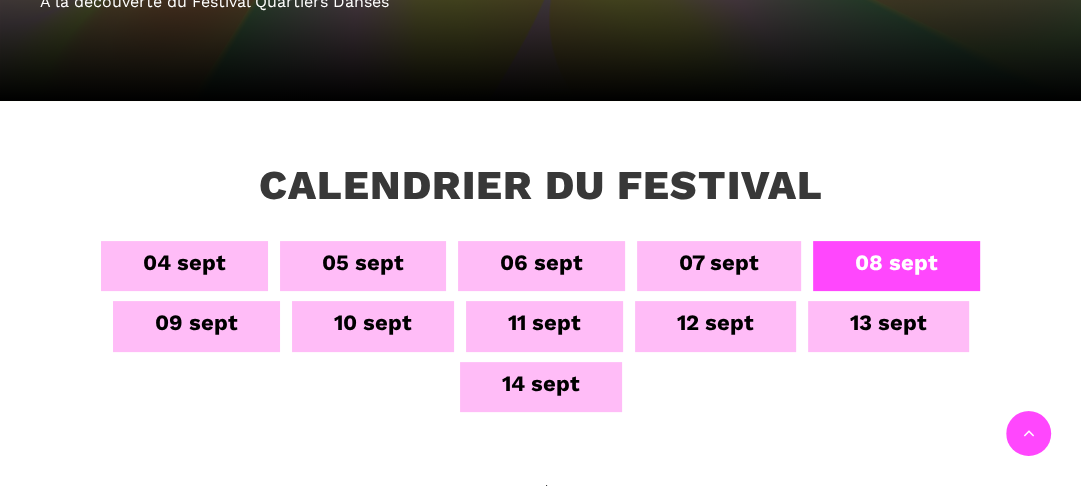 scroll, scrollTop: 328, scrollLeft: 0, axis: vertical 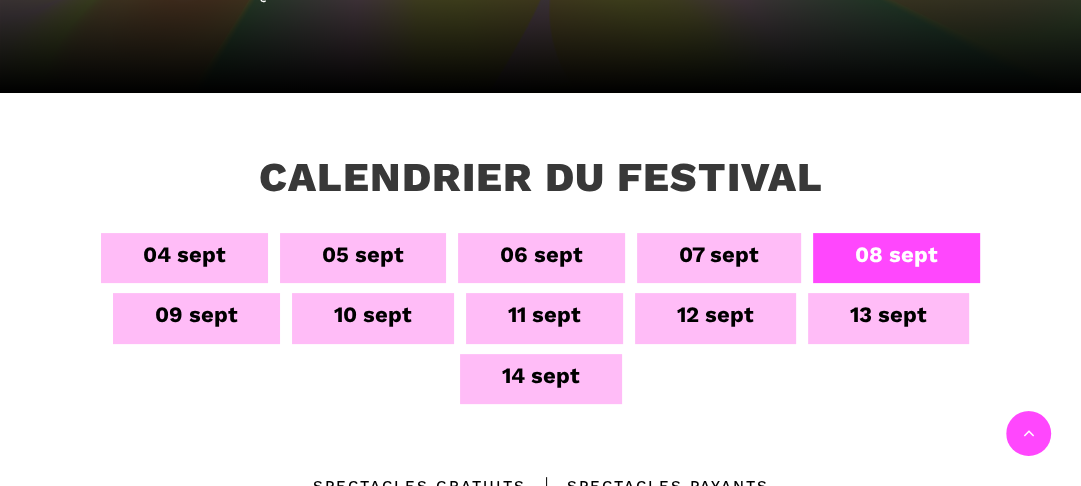 click on "09 sept" at bounding box center [196, 314] 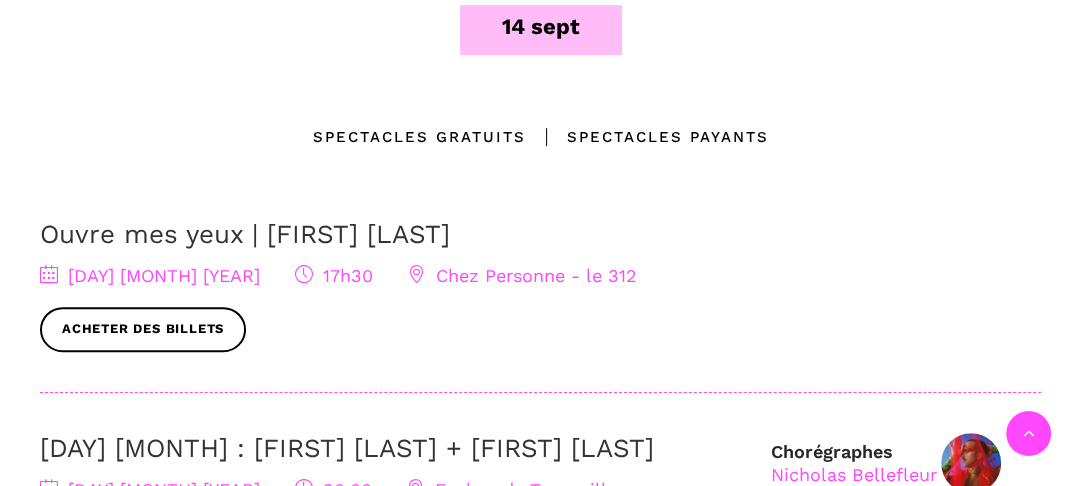 scroll, scrollTop: 688, scrollLeft: 0, axis: vertical 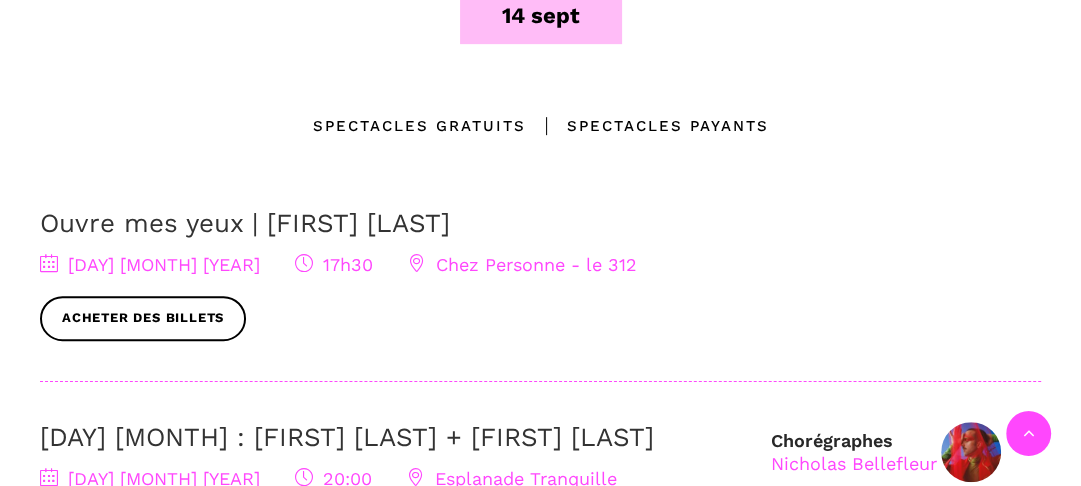 click on "Spectacles gratuits" at bounding box center (419, 126) 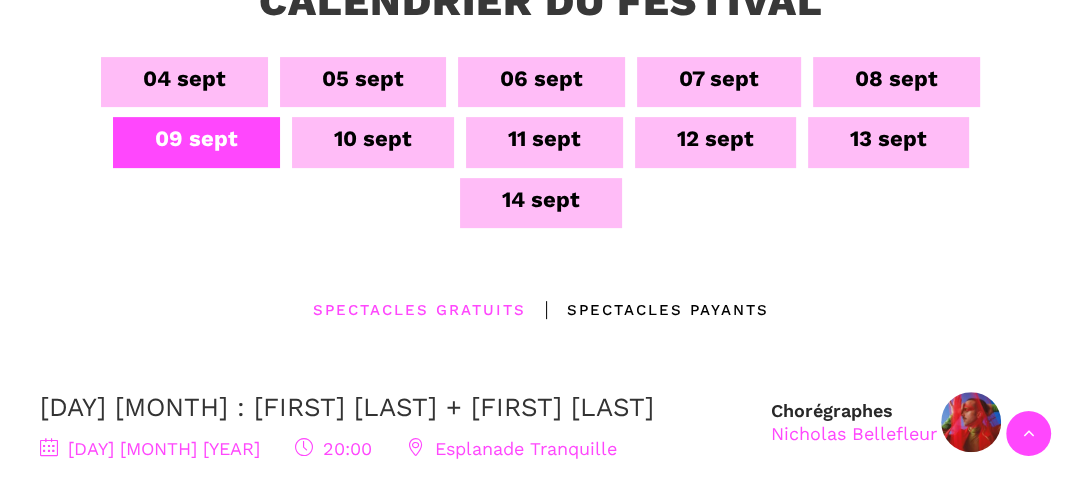 scroll, scrollTop: 491, scrollLeft: 0, axis: vertical 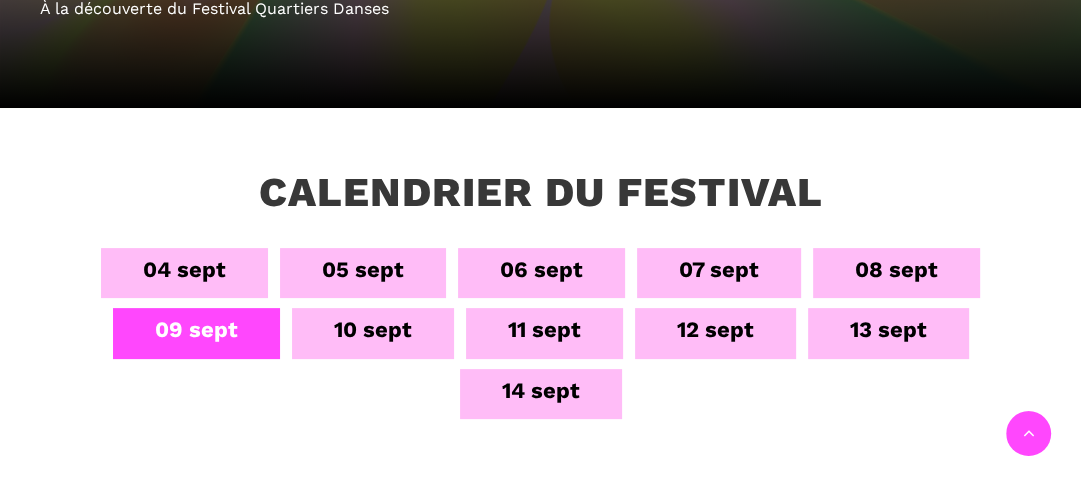 click on "10 sept" at bounding box center (373, 329) 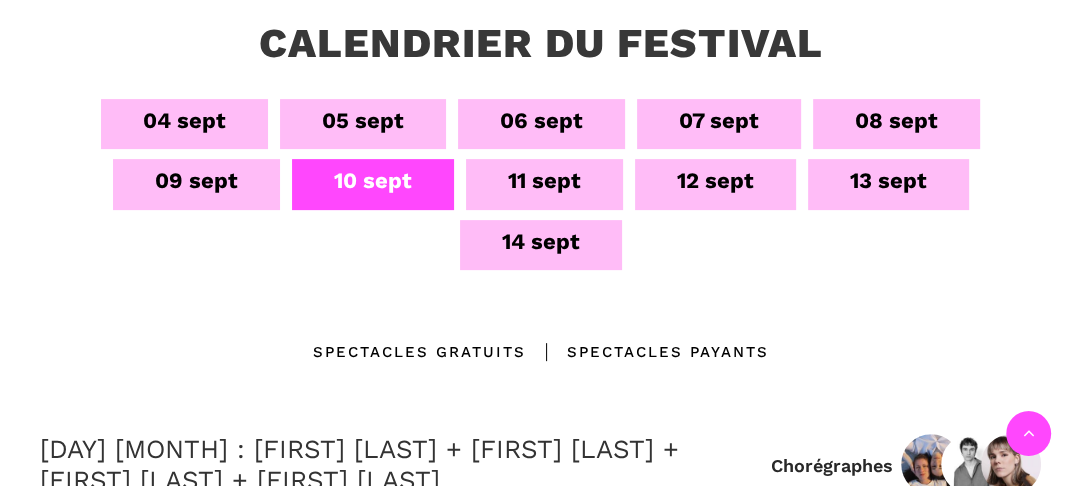 scroll, scrollTop: 517, scrollLeft: 0, axis: vertical 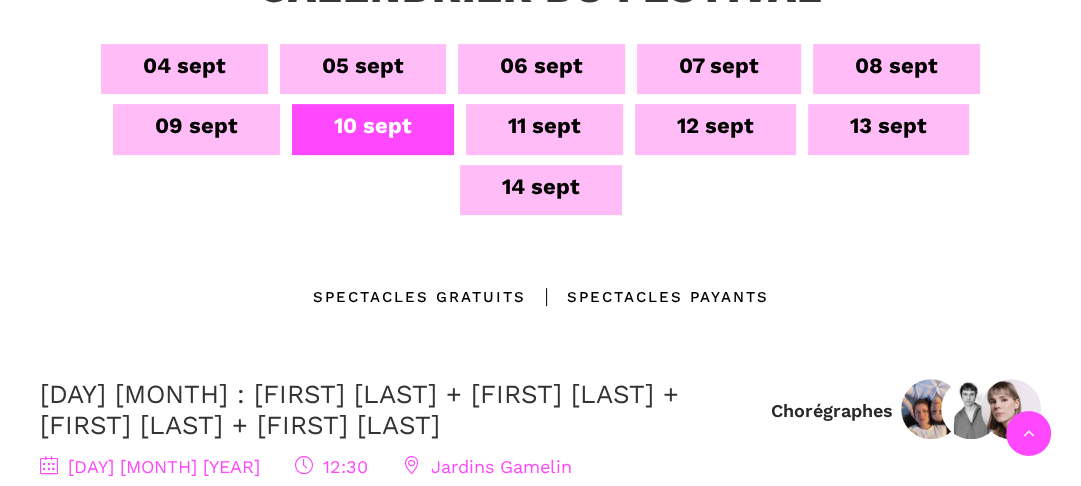 click on "Spectacles gratuits" at bounding box center (419, 297) 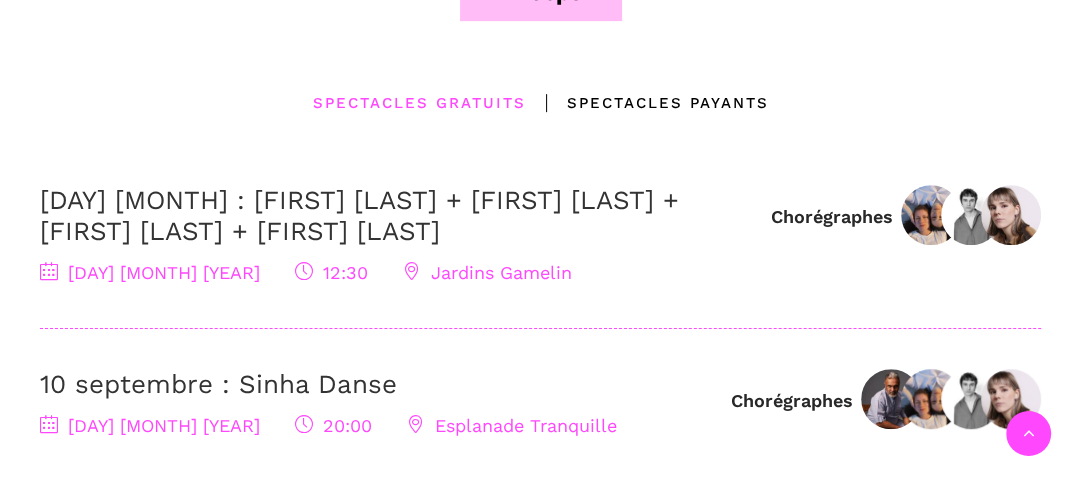 scroll, scrollTop: 714, scrollLeft: 0, axis: vertical 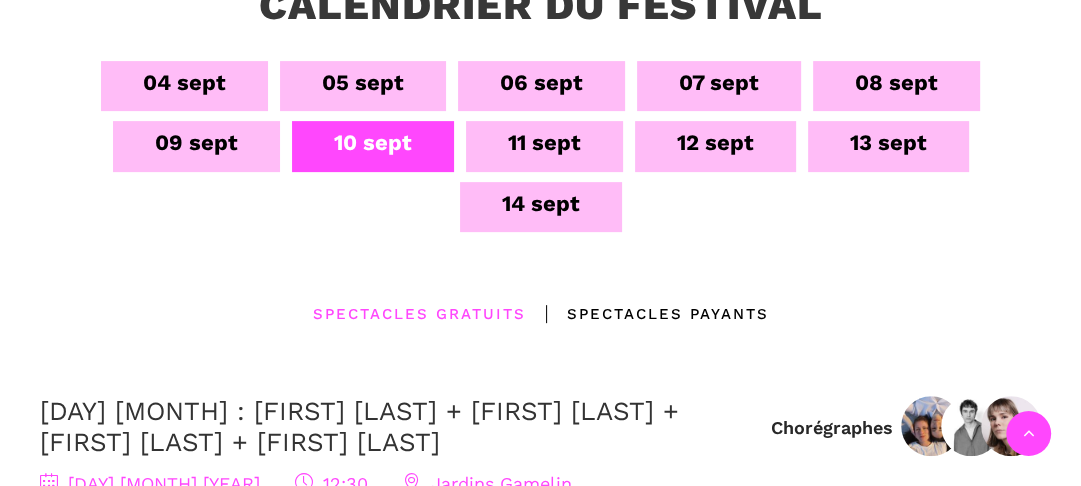 click on "11 sept" at bounding box center (544, 142) 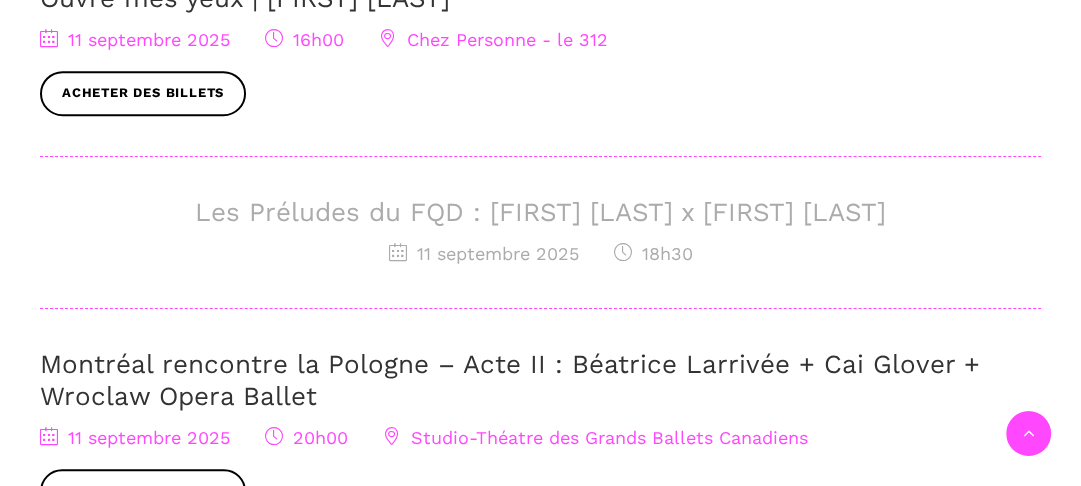 scroll, scrollTop: 916, scrollLeft: 0, axis: vertical 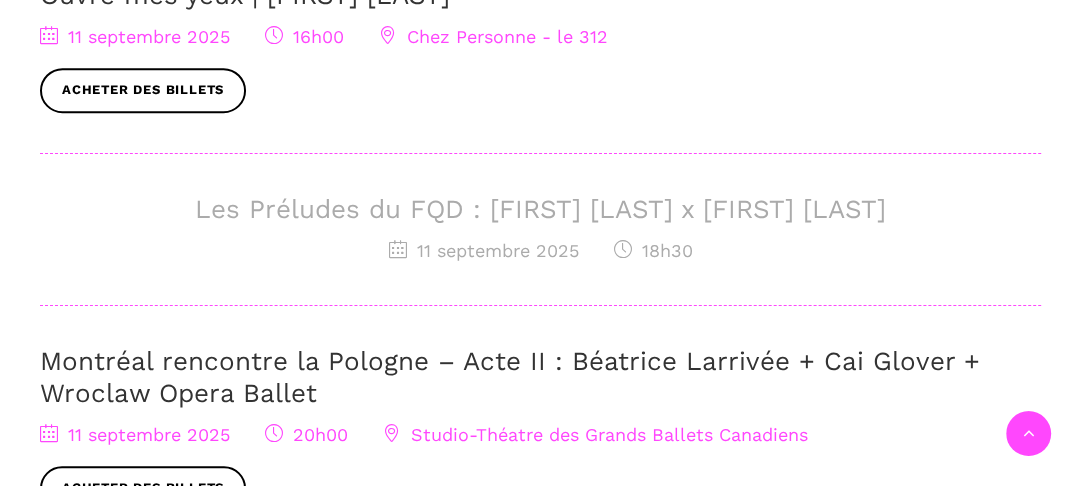 click on "Les Préludes du FQD : [FIRST] [LAST] x [FIRST] [LAST]" at bounding box center (540, 209) 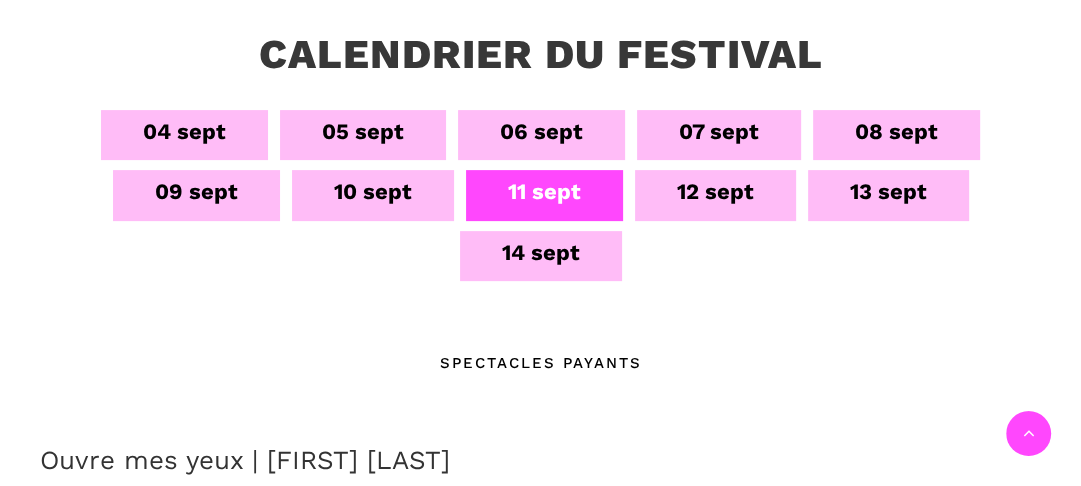 scroll, scrollTop: 448, scrollLeft: 0, axis: vertical 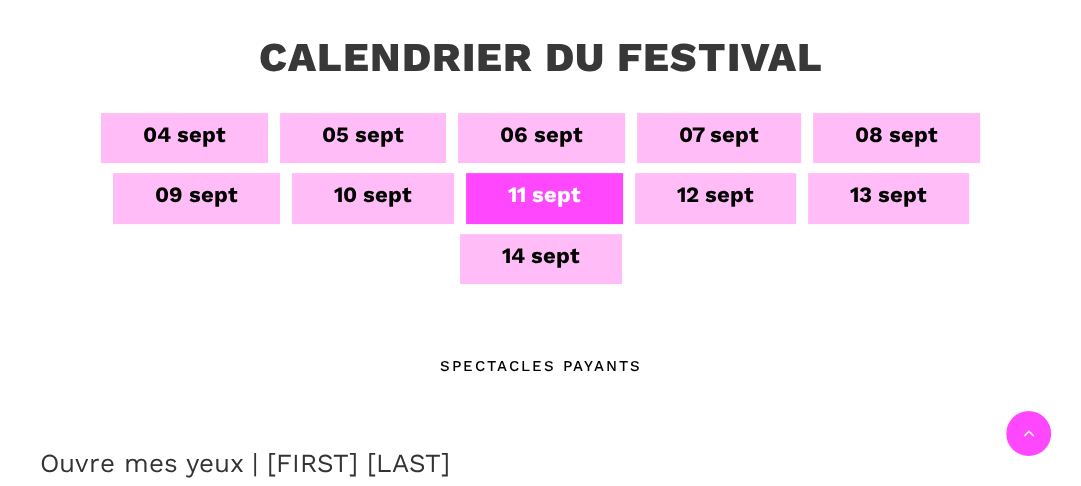 click on "12 sept" at bounding box center [715, 194] 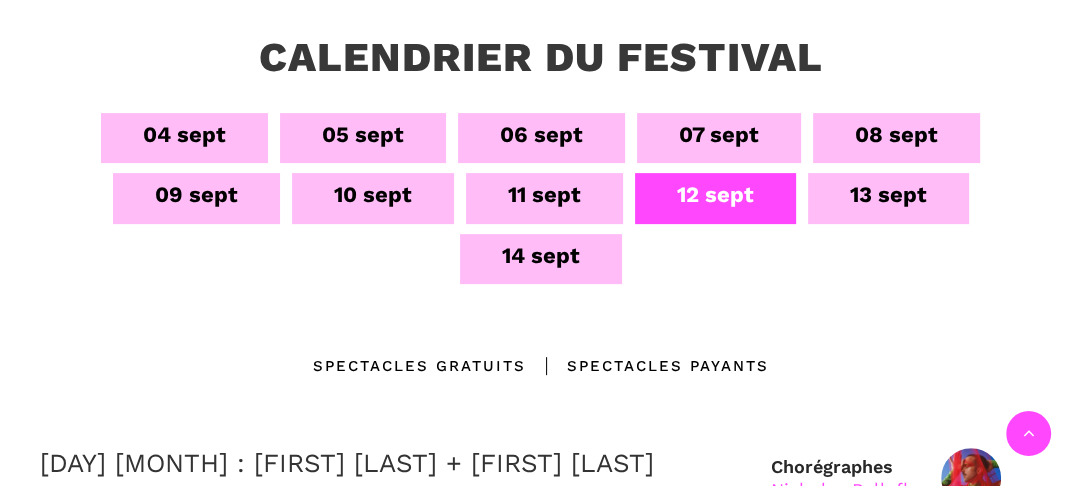 click on "Spectacles gratuits" at bounding box center (419, 366) 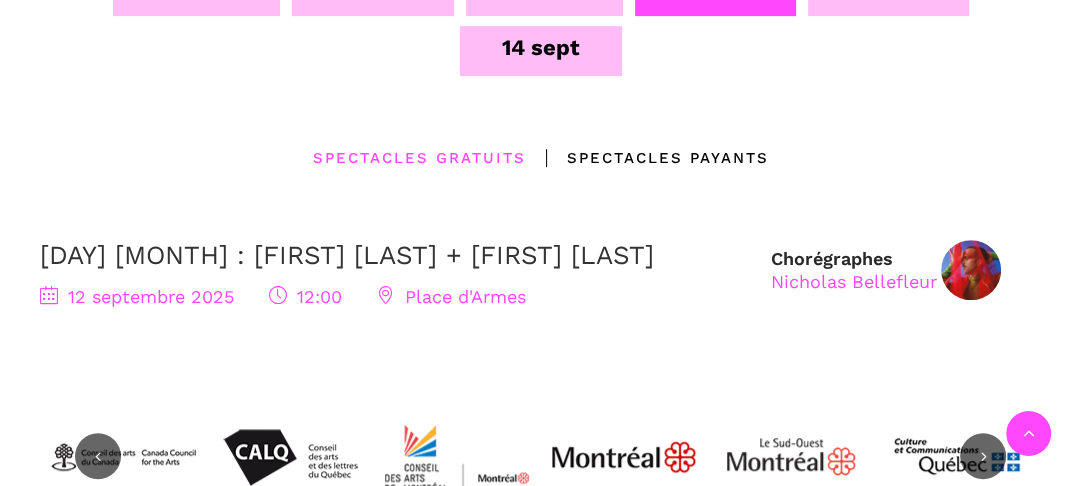 scroll, scrollTop: 652, scrollLeft: 0, axis: vertical 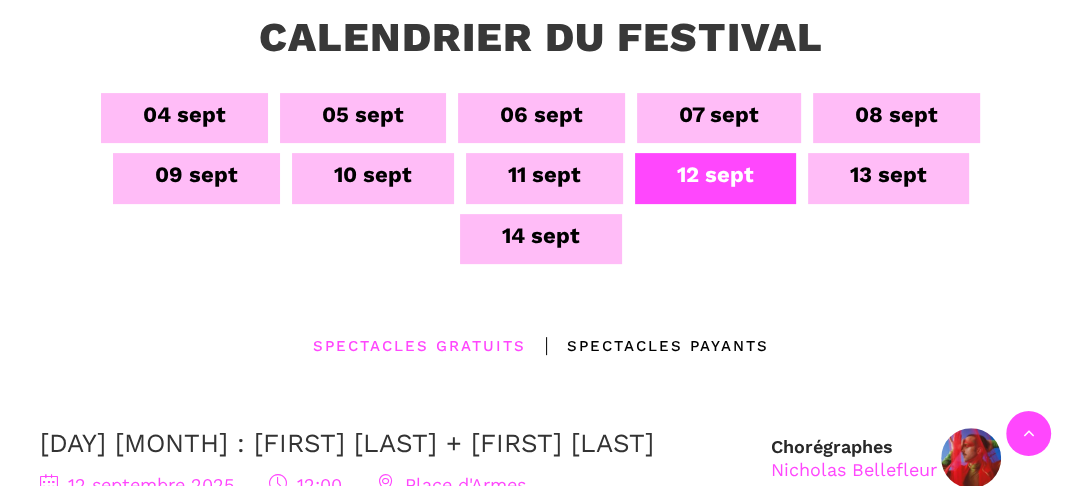 click on "13 sept" at bounding box center (888, 178) 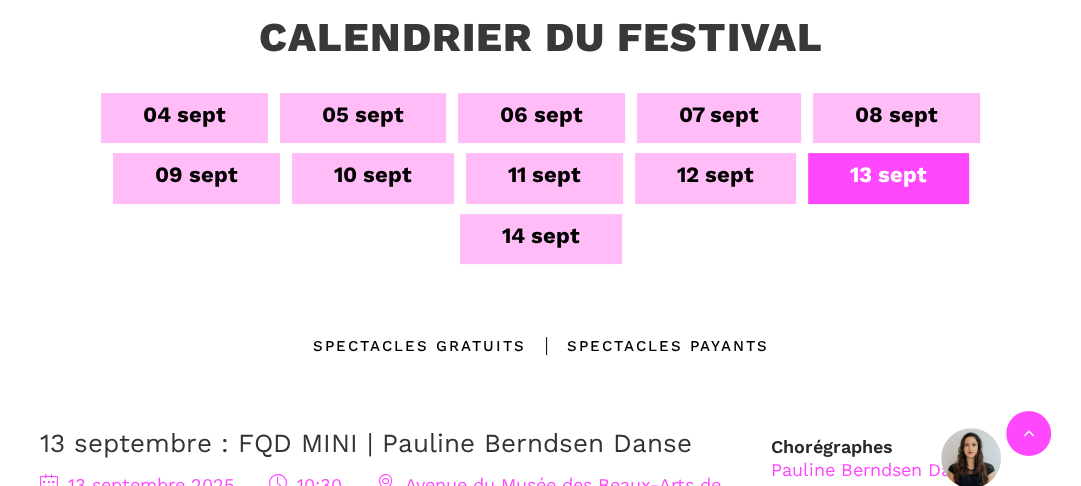 click on "Spectacles gratuits" at bounding box center (419, 346) 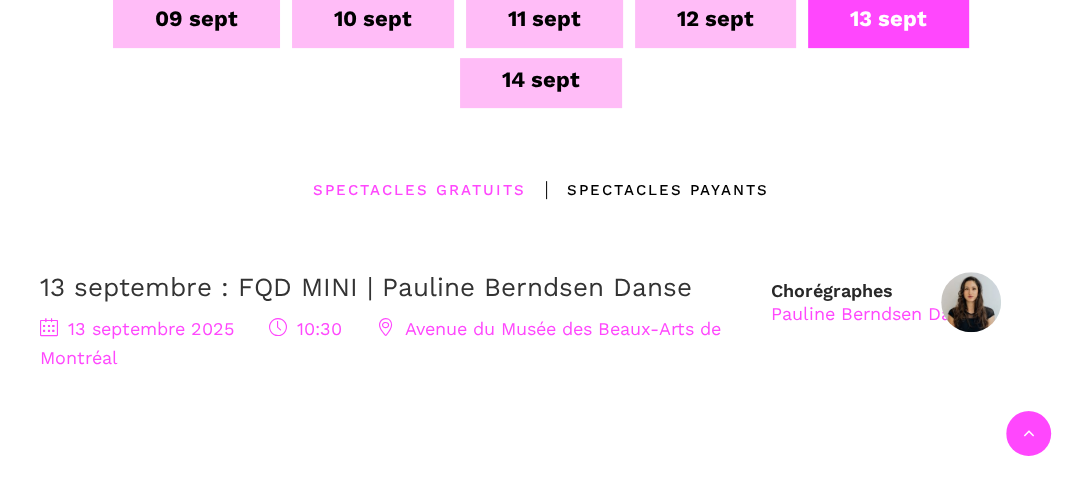 scroll, scrollTop: 622, scrollLeft: 0, axis: vertical 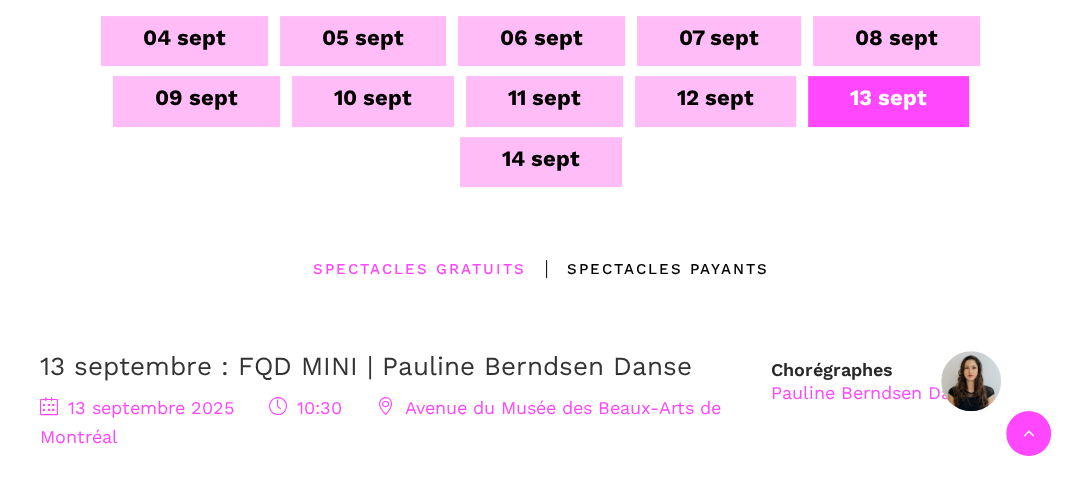 click on "14 sept" at bounding box center [541, 158] 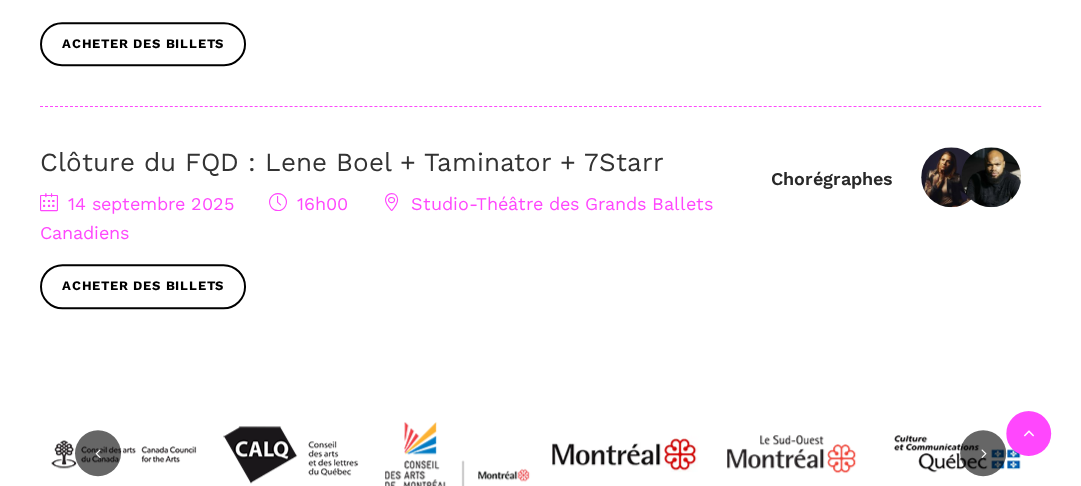 scroll, scrollTop: 1012, scrollLeft: 0, axis: vertical 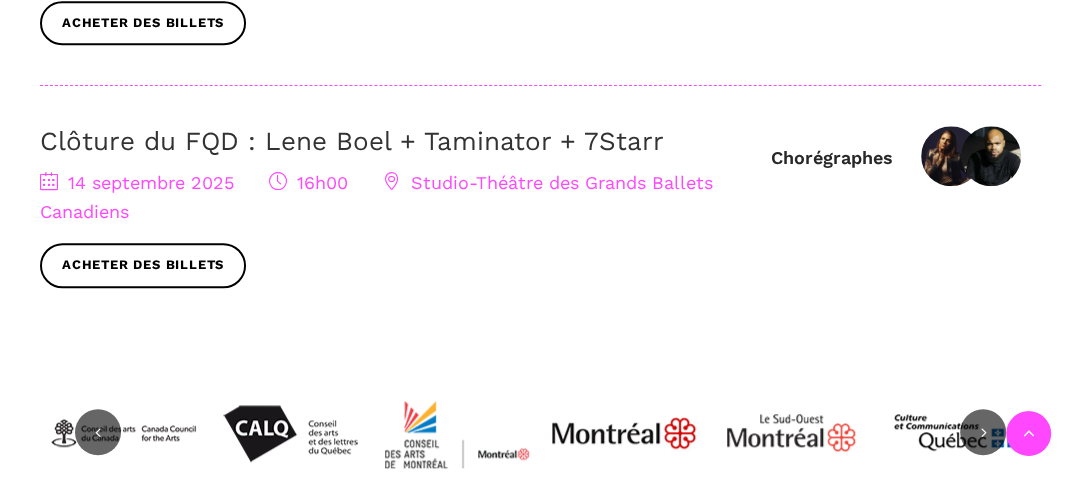drag, startPoint x: 464, startPoint y: 331, endPoint x: 203, endPoint y: 328, distance: 261.01724 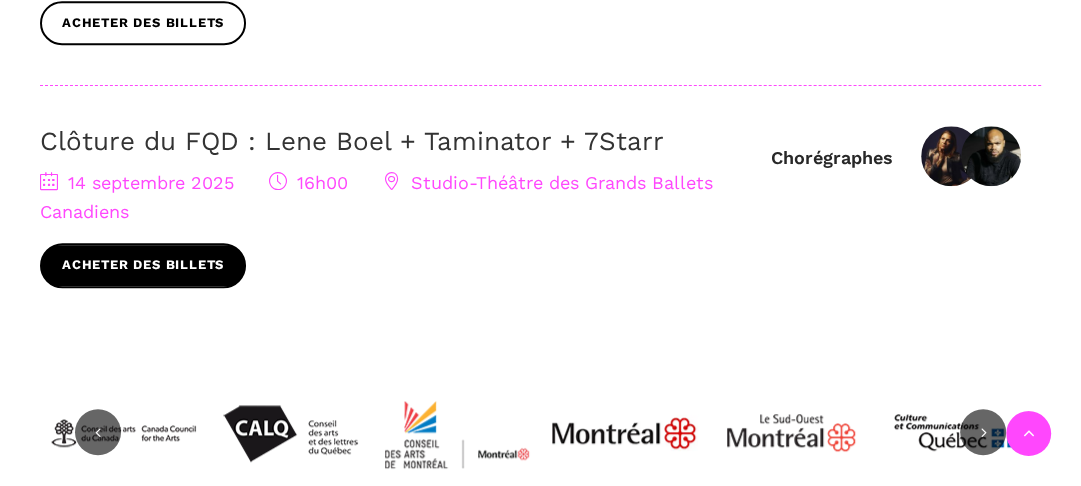 click on "Acheter des billets" at bounding box center [143, 265] 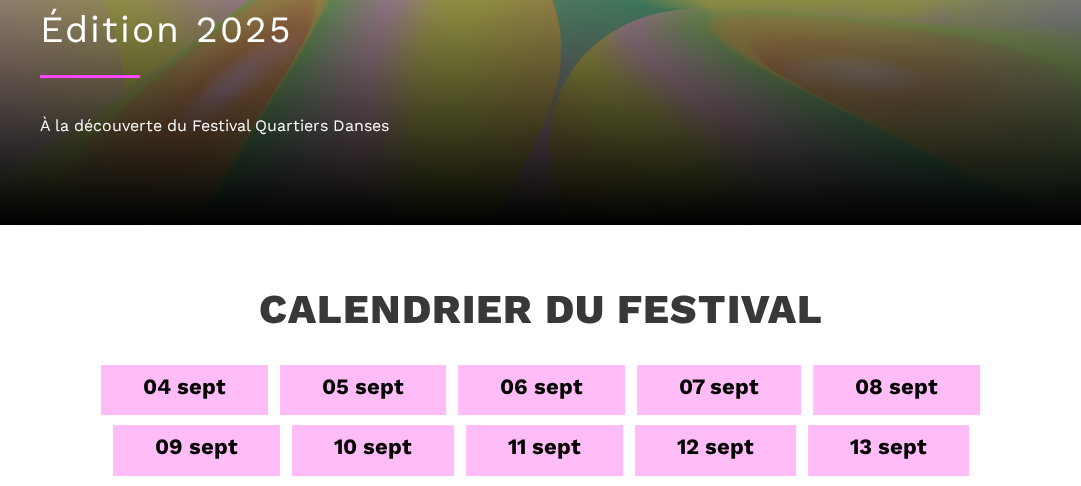 scroll, scrollTop: 207, scrollLeft: 0, axis: vertical 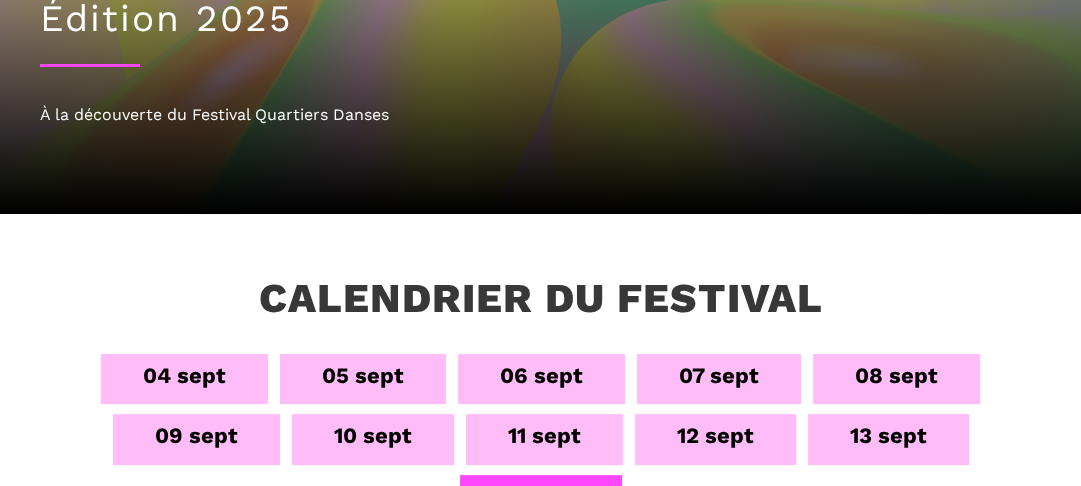 click on "04 sept" at bounding box center (184, 379) 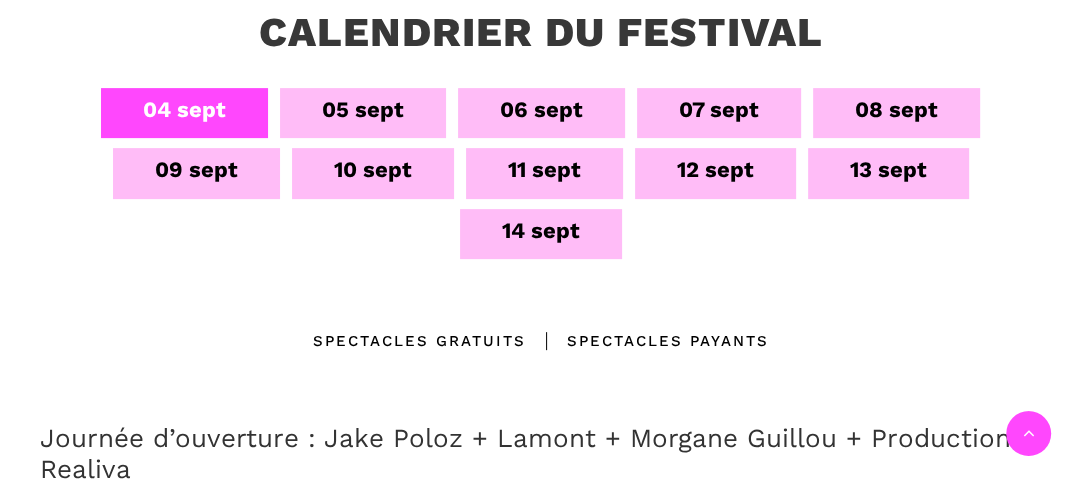 scroll, scrollTop: 494, scrollLeft: 0, axis: vertical 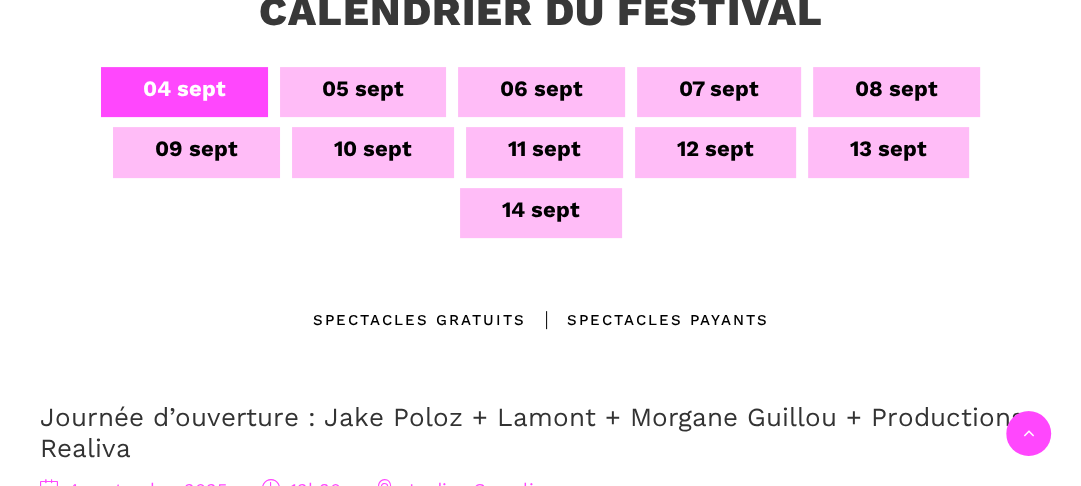 click on "Spectacles Payants" at bounding box center [647, 320] 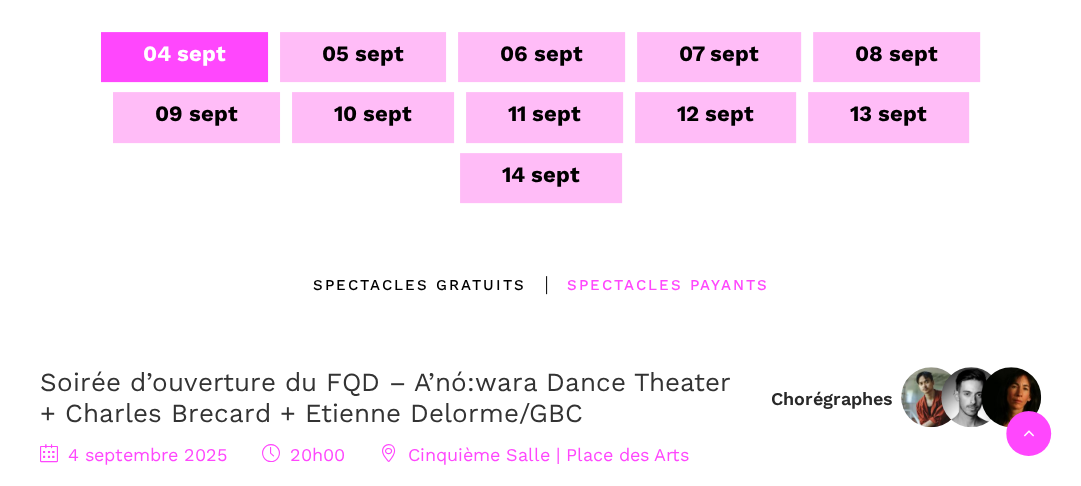 scroll, scrollTop: 523, scrollLeft: 0, axis: vertical 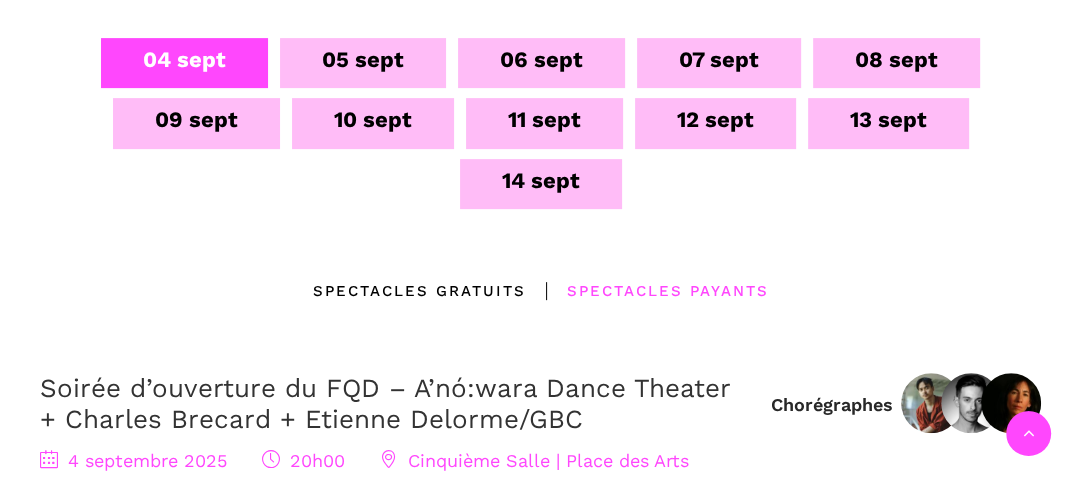click on "05 sept" at bounding box center [363, 59] 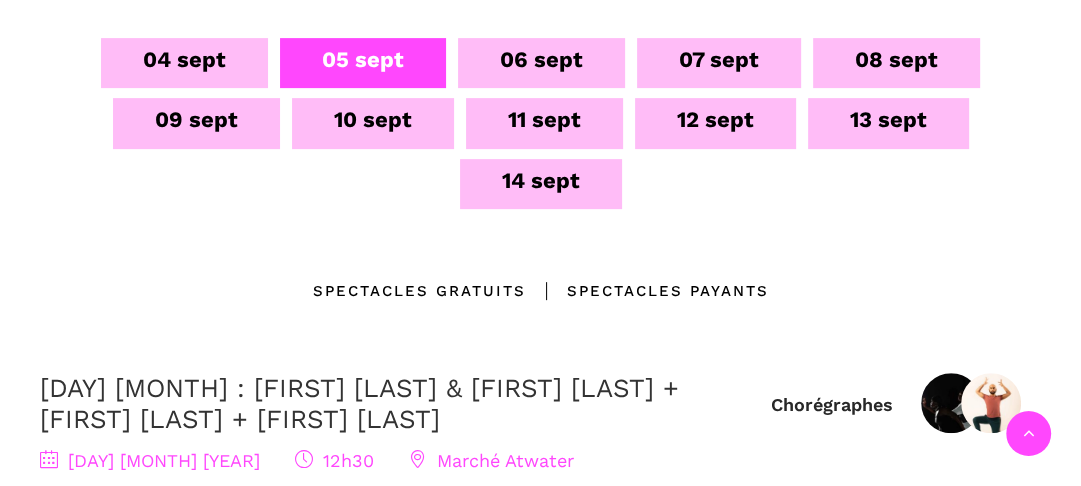 click on "Spectacles Payants" at bounding box center [647, 291] 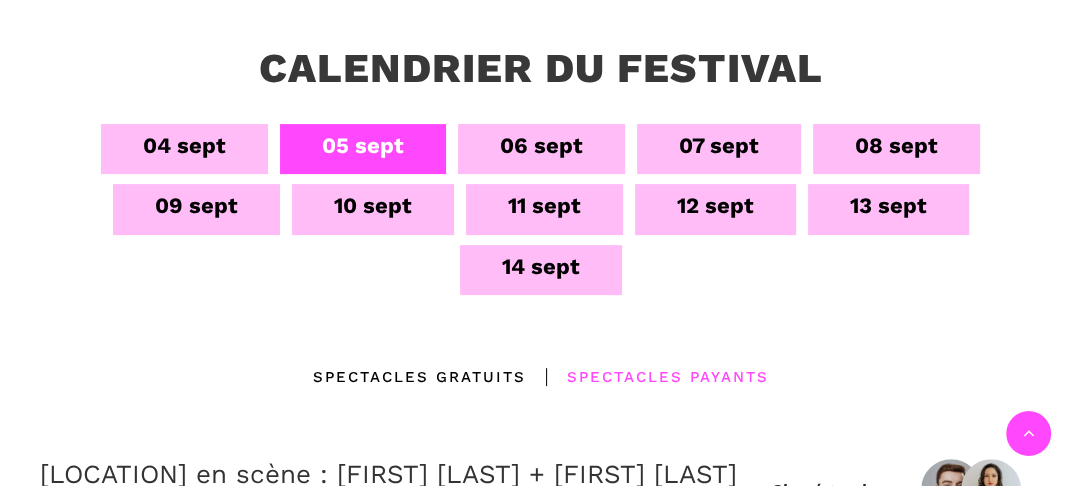 scroll, scrollTop: 434, scrollLeft: 0, axis: vertical 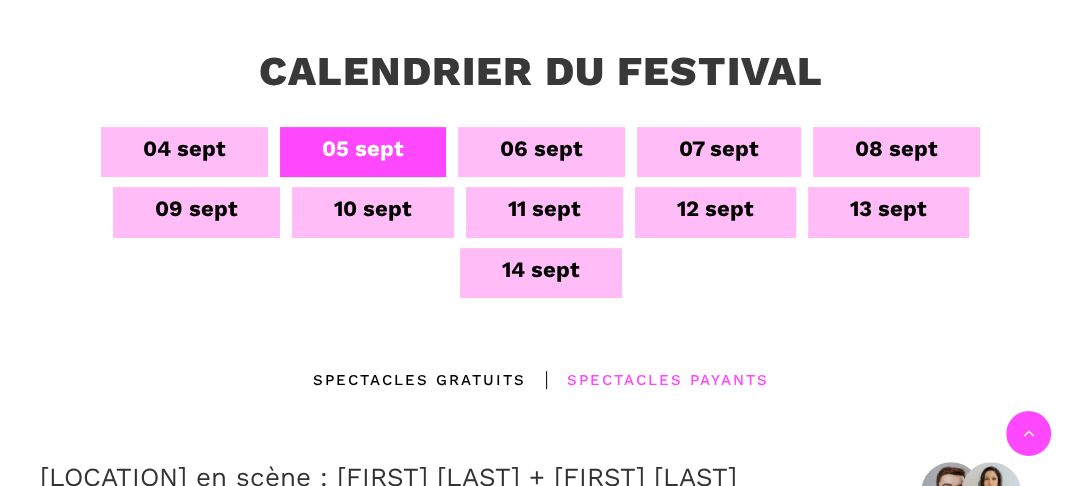 click on "06 sept" at bounding box center (541, 148) 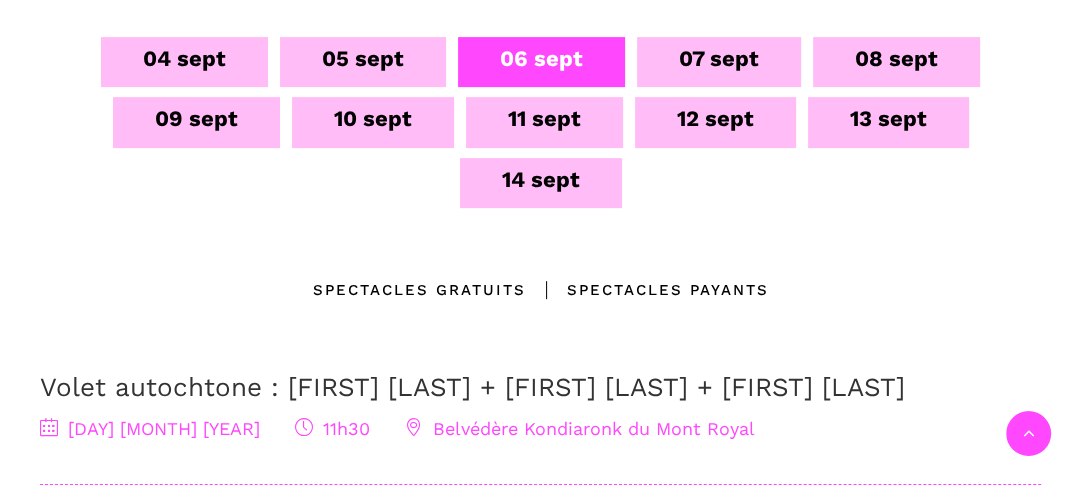scroll, scrollTop: 569, scrollLeft: 0, axis: vertical 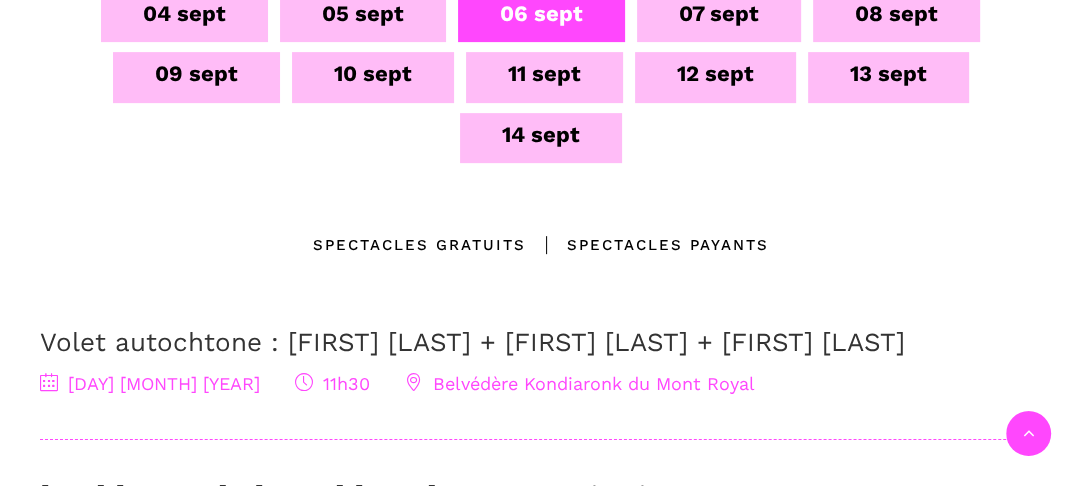 click on "Spectacles Payants" at bounding box center [647, 245] 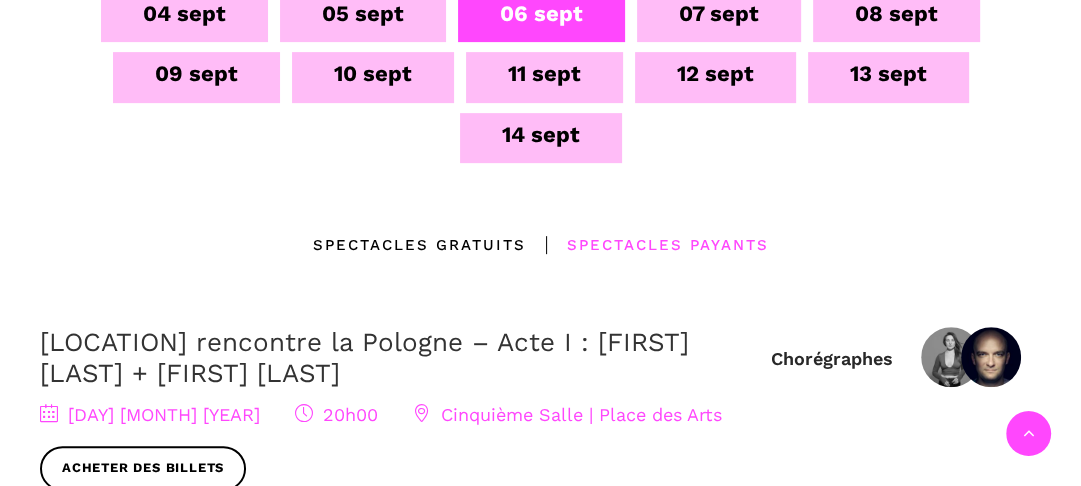 click on "07 sept" at bounding box center (719, 13) 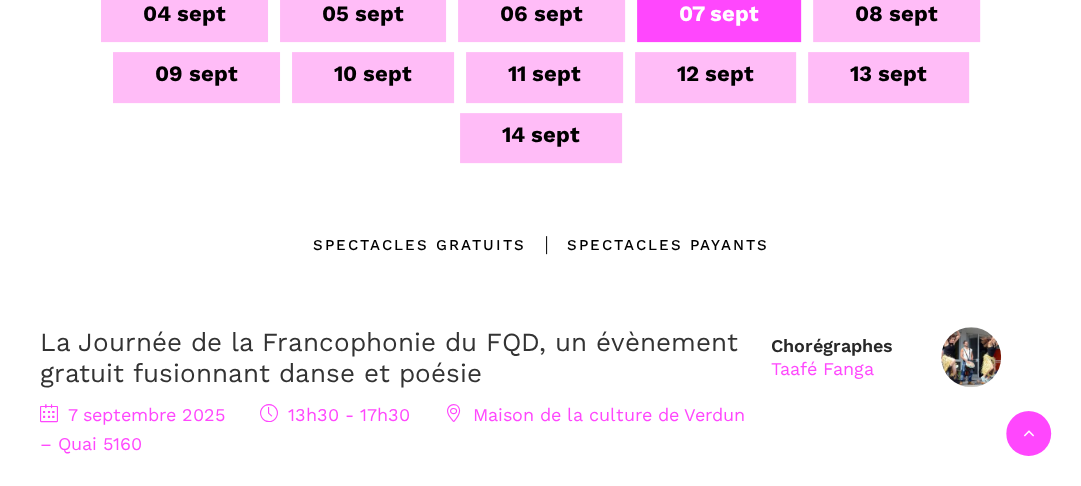 click on "06 sept" at bounding box center (541, 17) 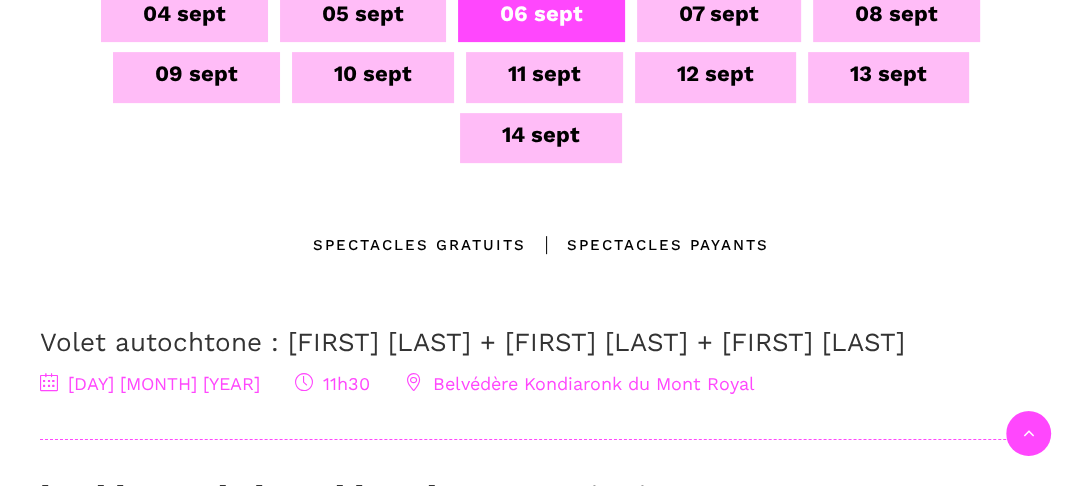 click on "Spectacles Payants" at bounding box center (647, 245) 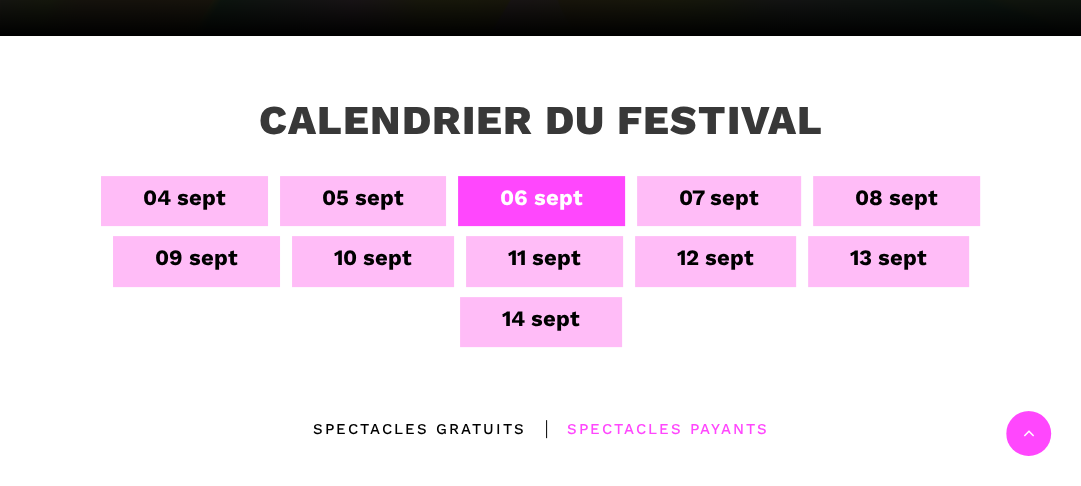 scroll, scrollTop: 388, scrollLeft: 0, axis: vertical 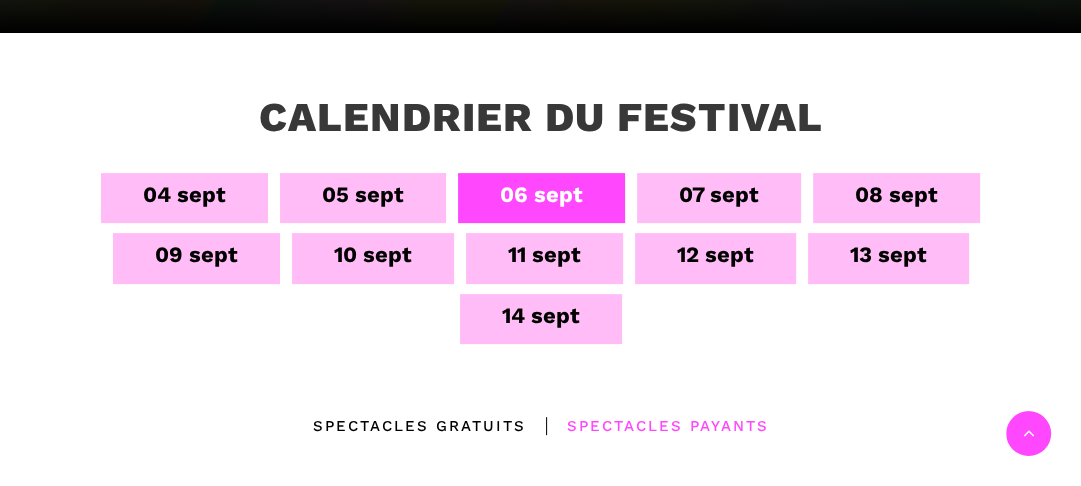 click on "07 sept" at bounding box center (719, 194) 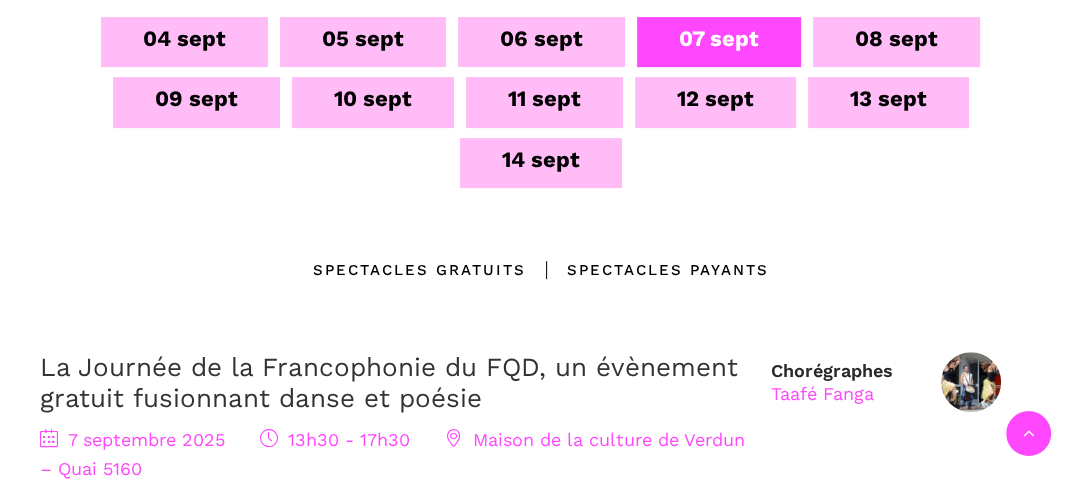 scroll, scrollTop: 516, scrollLeft: 0, axis: vertical 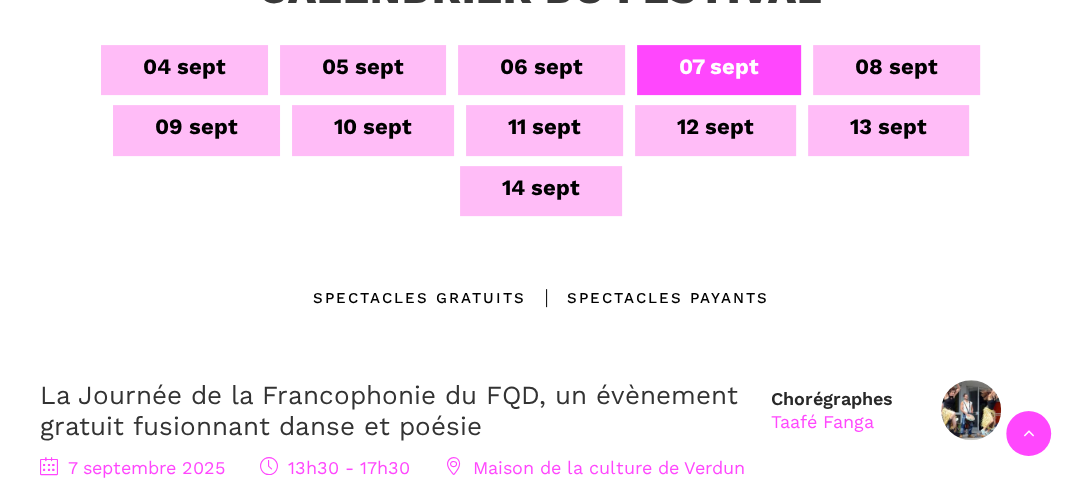 click on "Spectacles Payants" at bounding box center [647, 298] 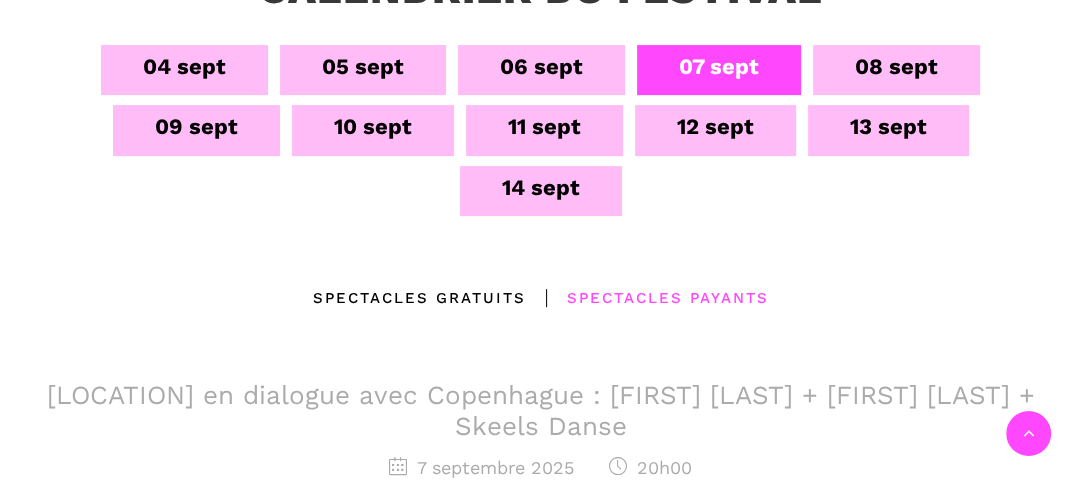scroll, scrollTop: 507, scrollLeft: 0, axis: vertical 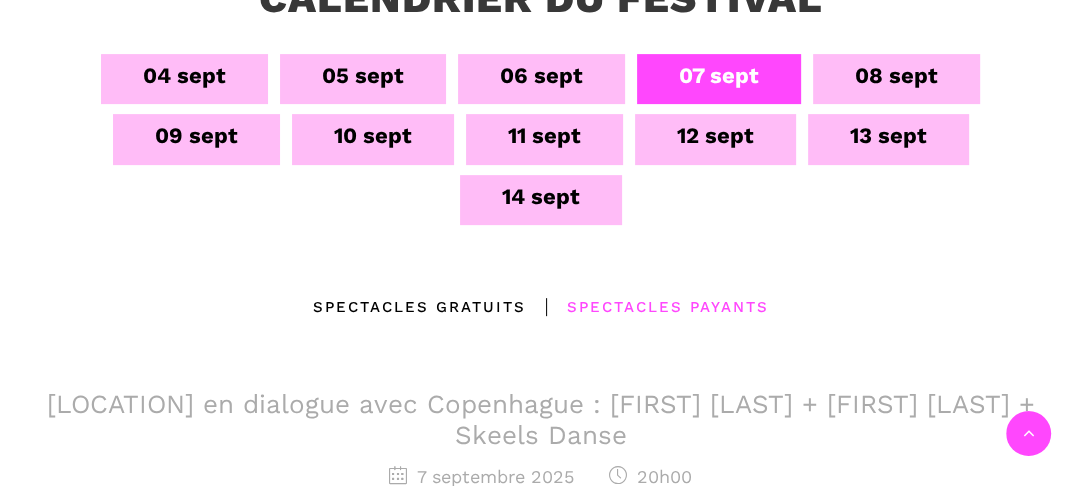 click on "08 sept" at bounding box center (896, 75) 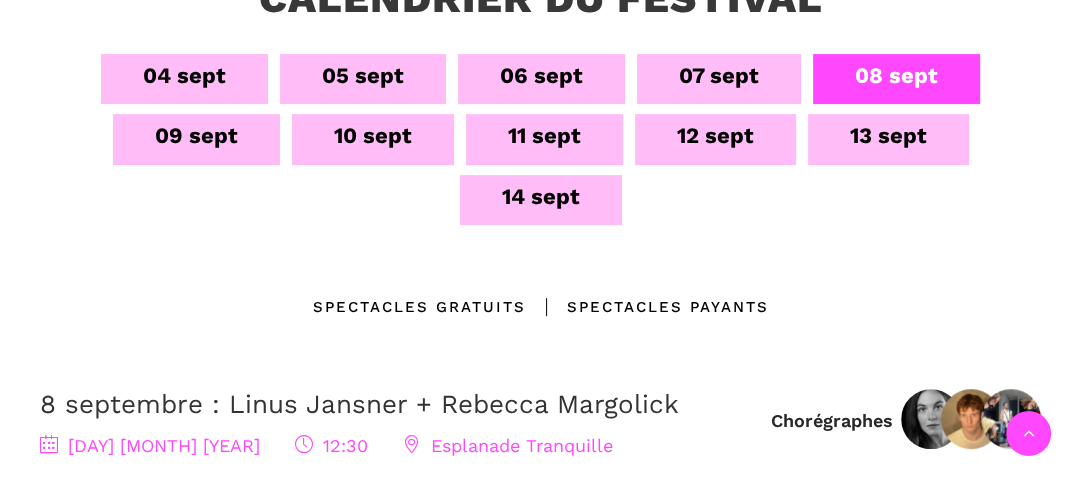 click on "Spectacles Payants" at bounding box center (647, 307) 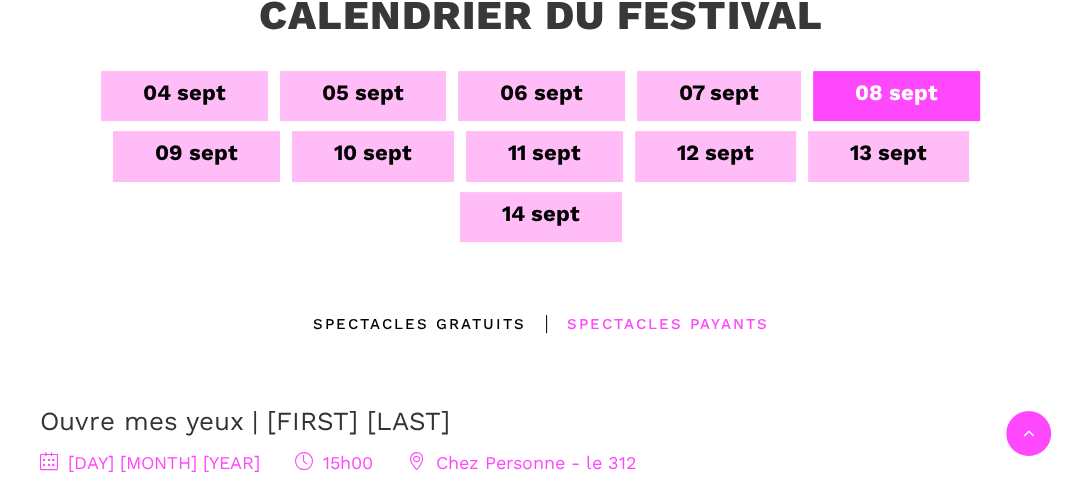 scroll, scrollTop: 455, scrollLeft: 0, axis: vertical 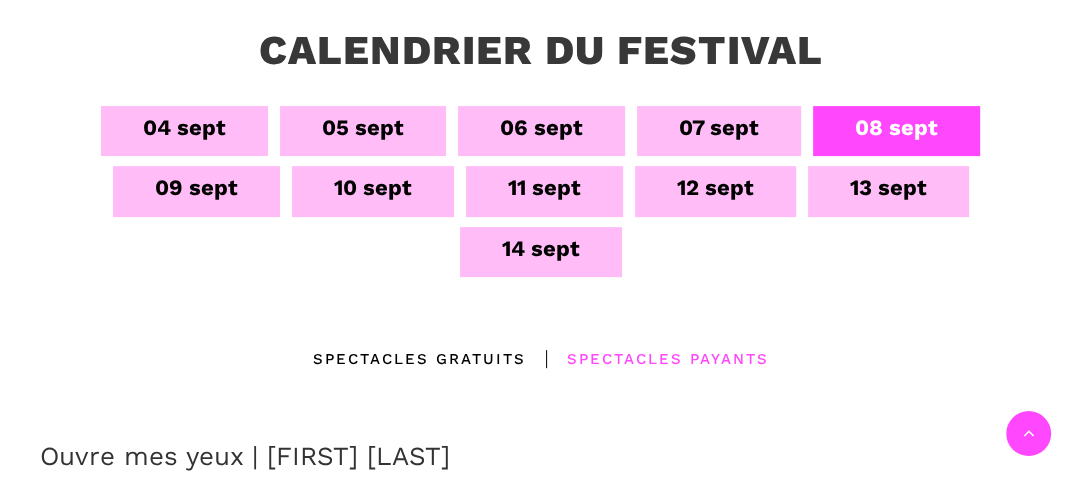 click on "09 sept" at bounding box center (196, 191) 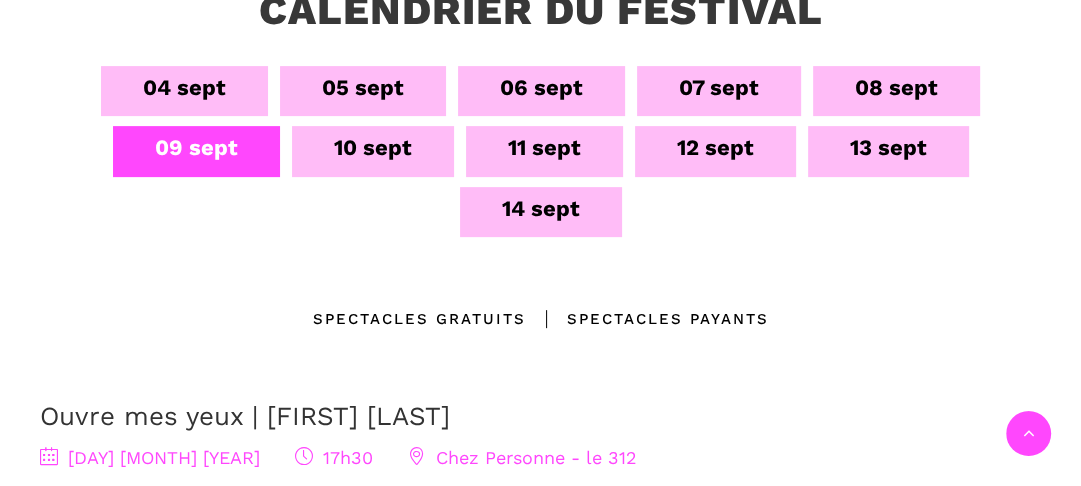 scroll, scrollTop: 526, scrollLeft: 0, axis: vertical 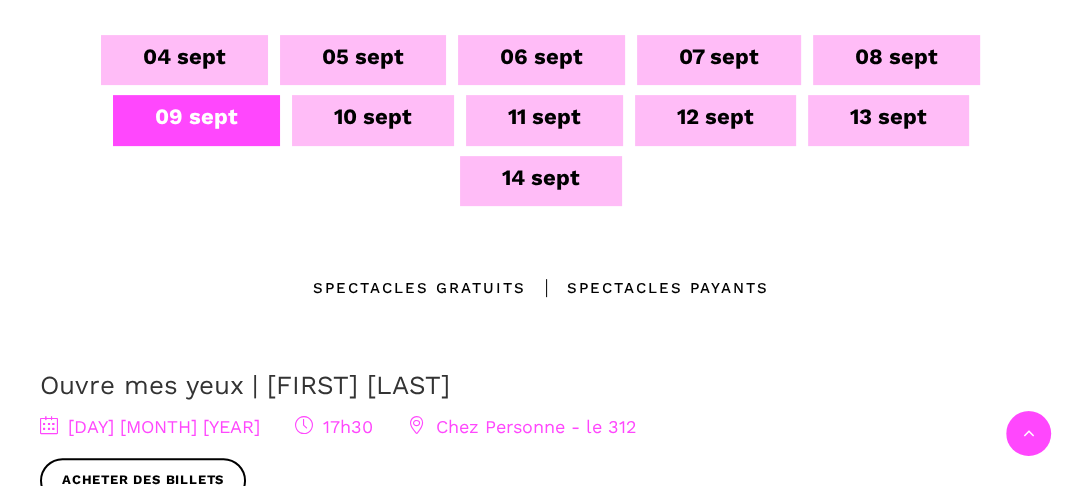 click on "Spectacles Payants" at bounding box center [647, 288] 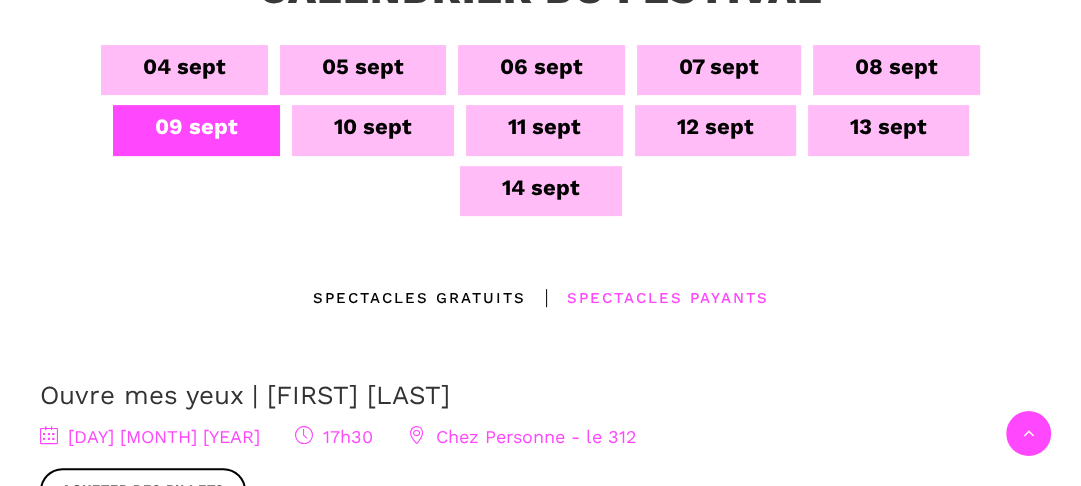 scroll, scrollTop: 479, scrollLeft: 0, axis: vertical 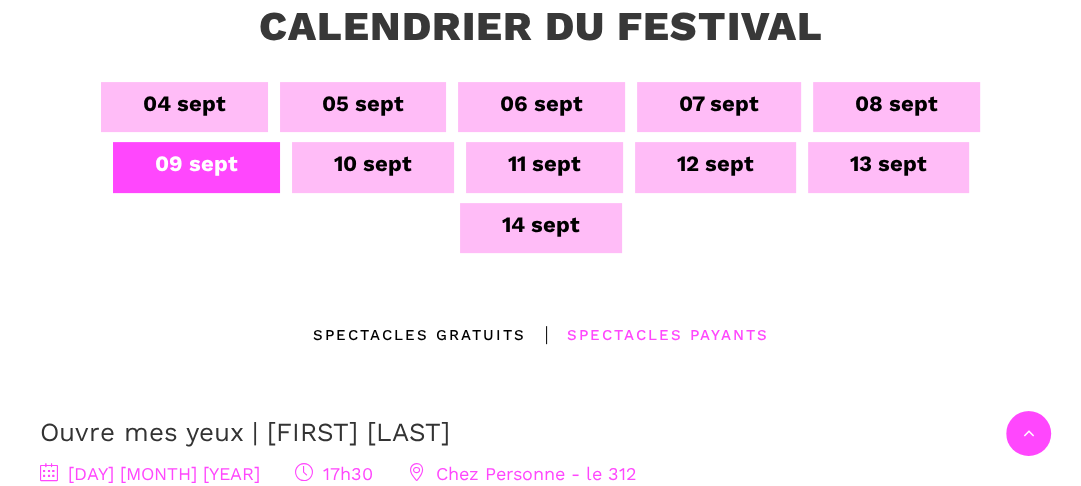 click on "10 sept" at bounding box center [373, 163] 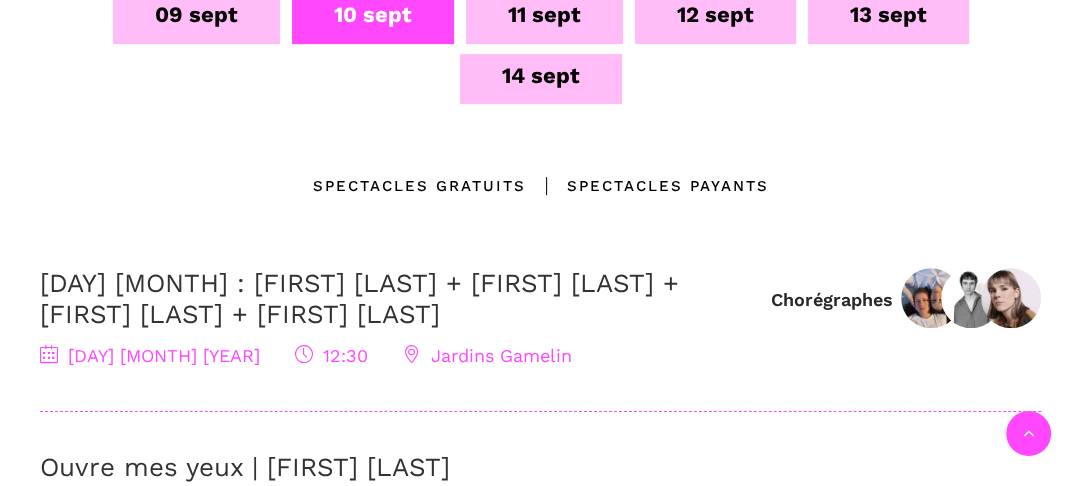 scroll, scrollTop: 642, scrollLeft: 0, axis: vertical 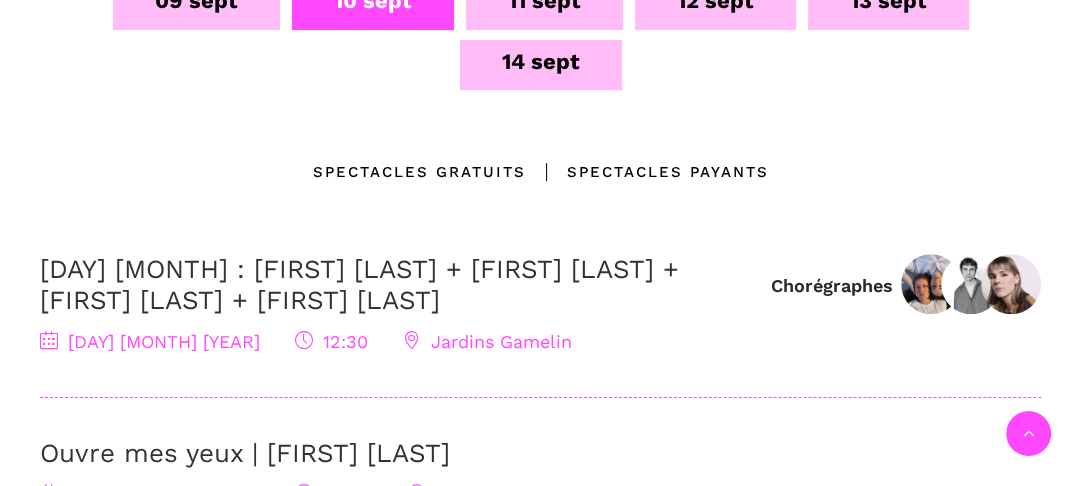 click on "Spectacles Payants" at bounding box center (647, 172) 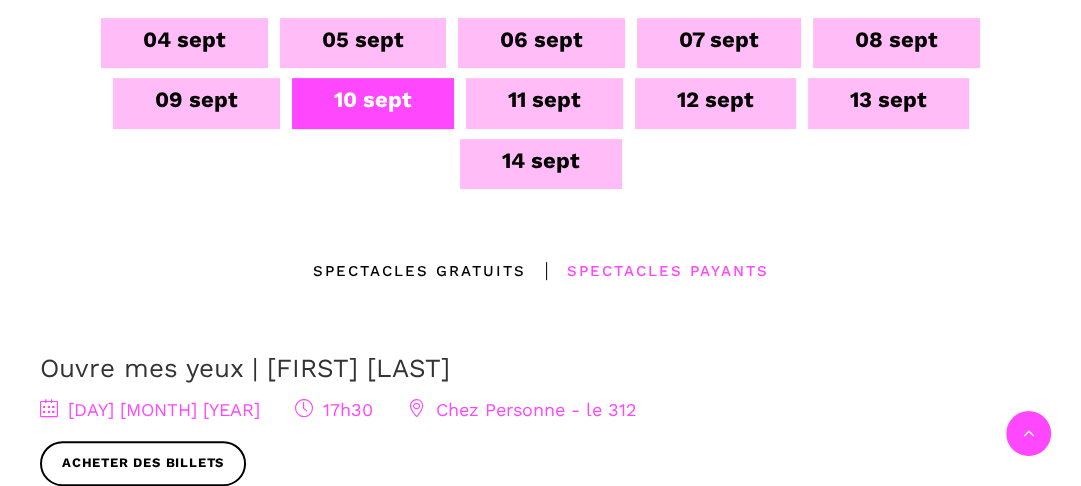 scroll, scrollTop: 533, scrollLeft: 0, axis: vertical 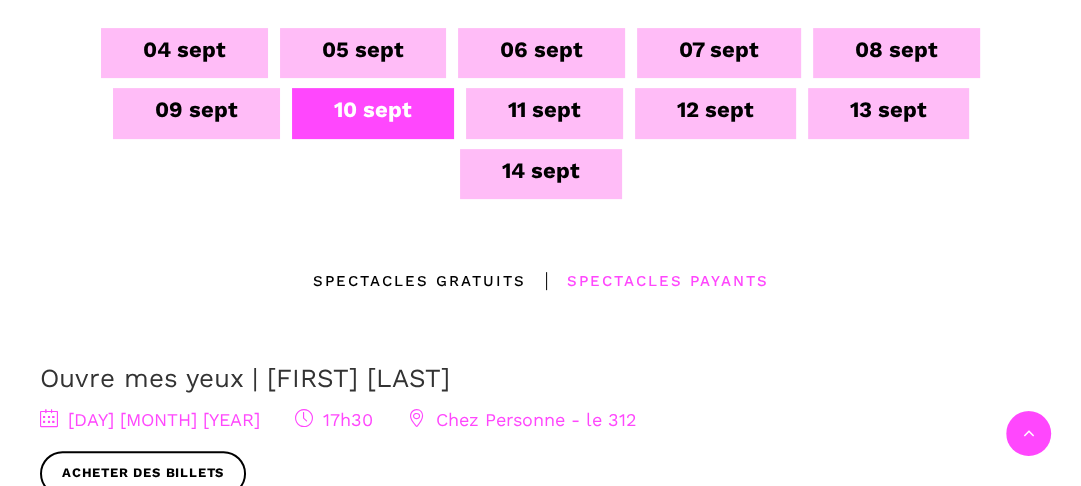 click on "11 sept" at bounding box center (544, 113) 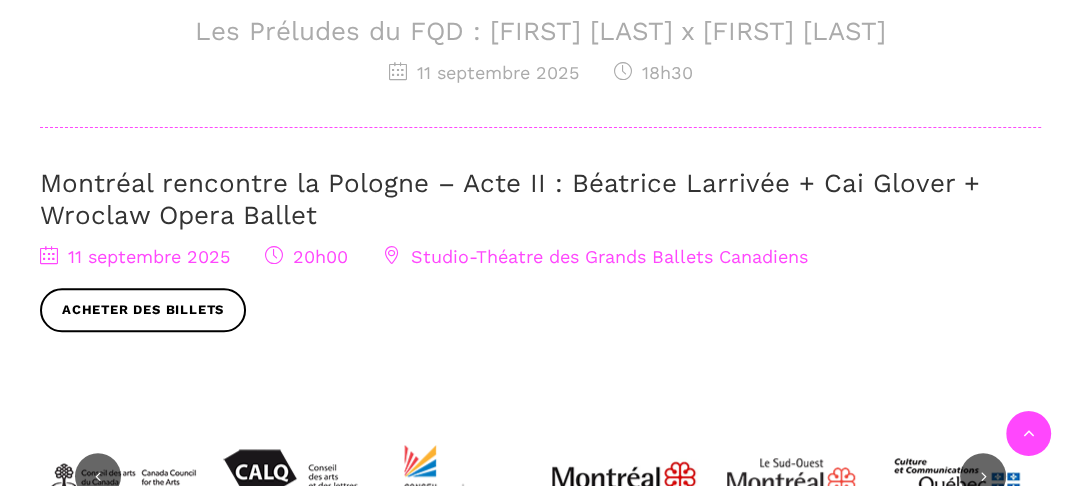 scroll, scrollTop: 1098, scrollLeft: 0, axis: vertical 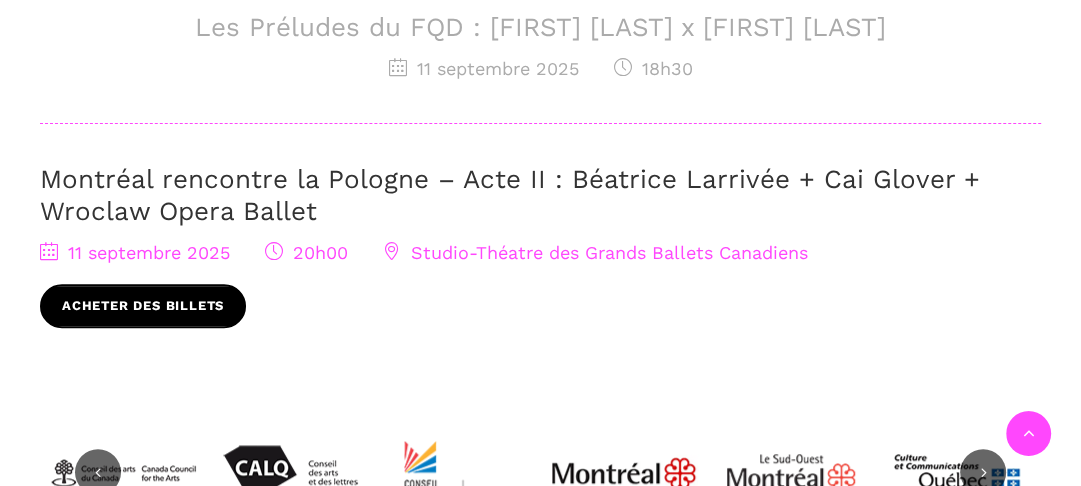 click on "Acheter des billets" at bounding box center (143, 306) 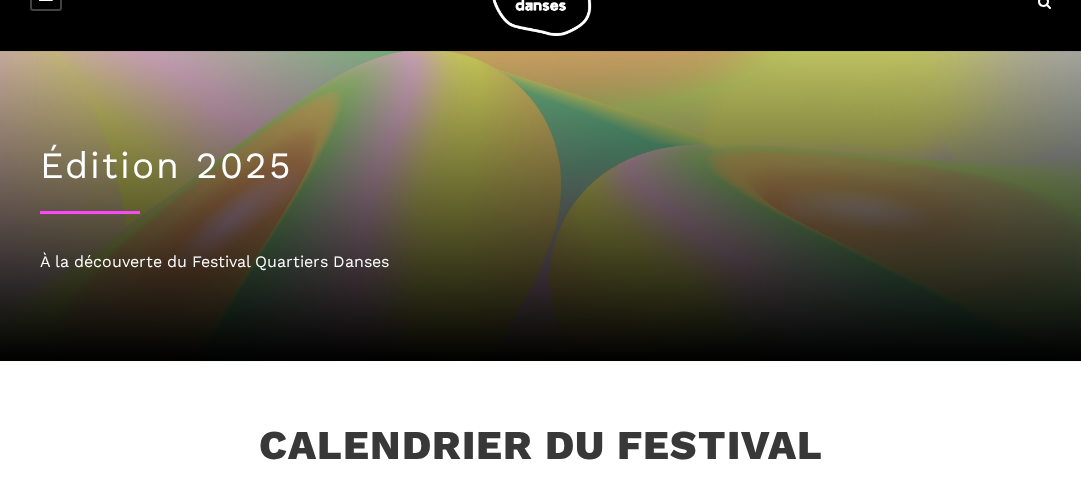 scroll, scrollTop: 29, scrollLeft: 0, axis: vertical 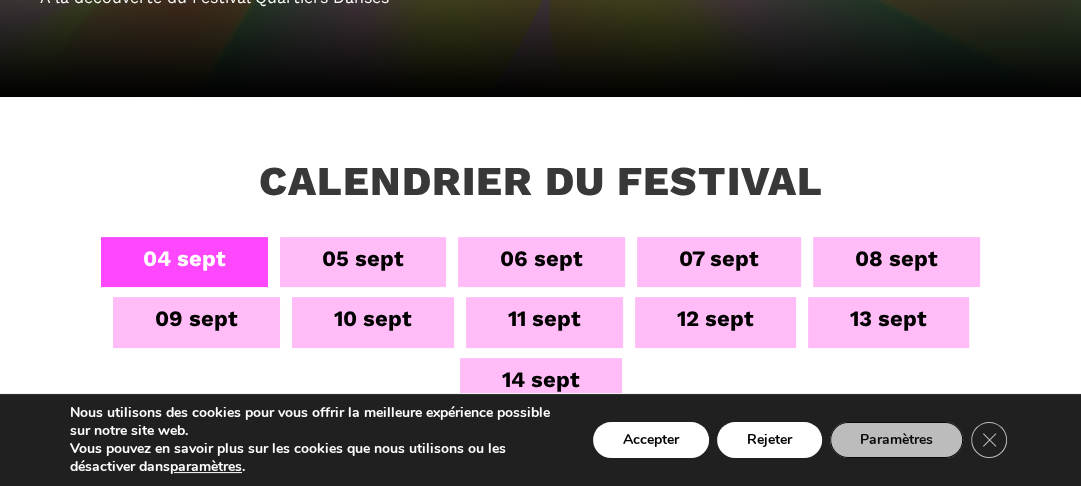 drag, startPoint x: 1091, startPoint y: 86, endPoint x: 1092, endPoint y: 166, distance: 80.00625 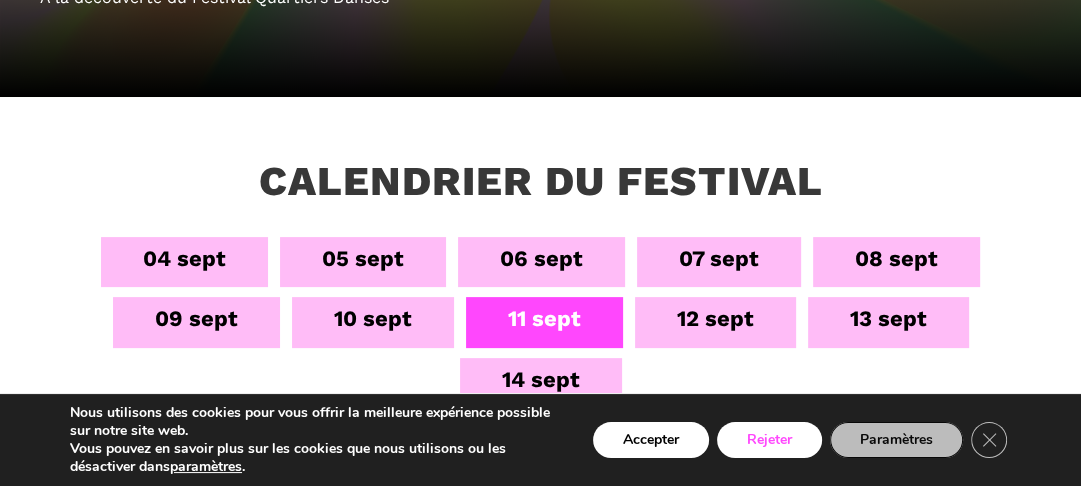 click on "Rejeter" at bounding box center (769, 440) 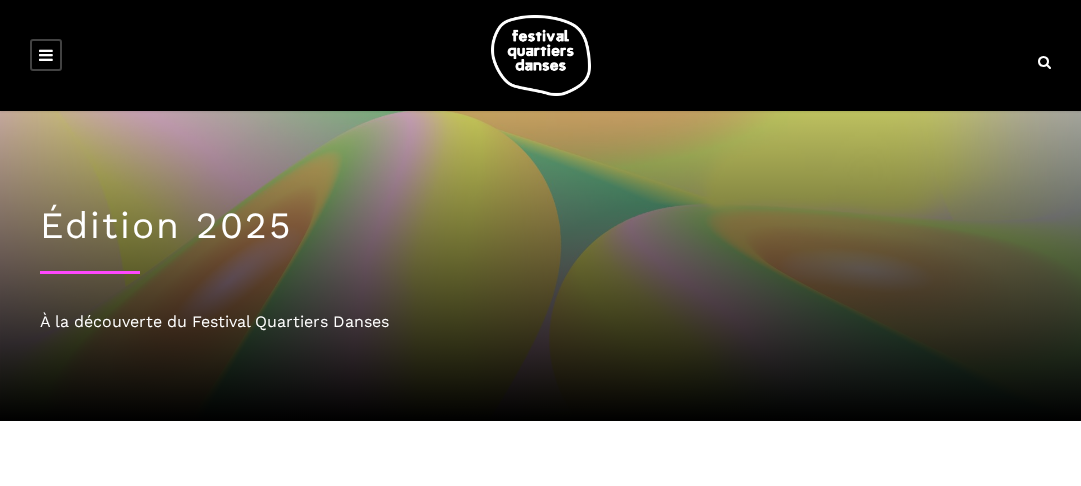 scroll, scrollTop: 324, scrollLeft: 0, axis: vertical 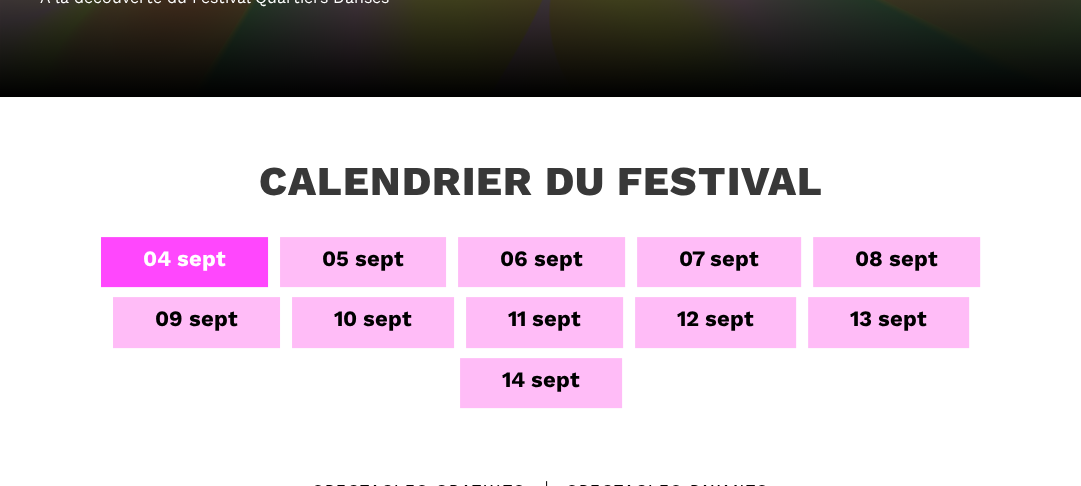 click on "11 sept" at bounding box center [544, 322] 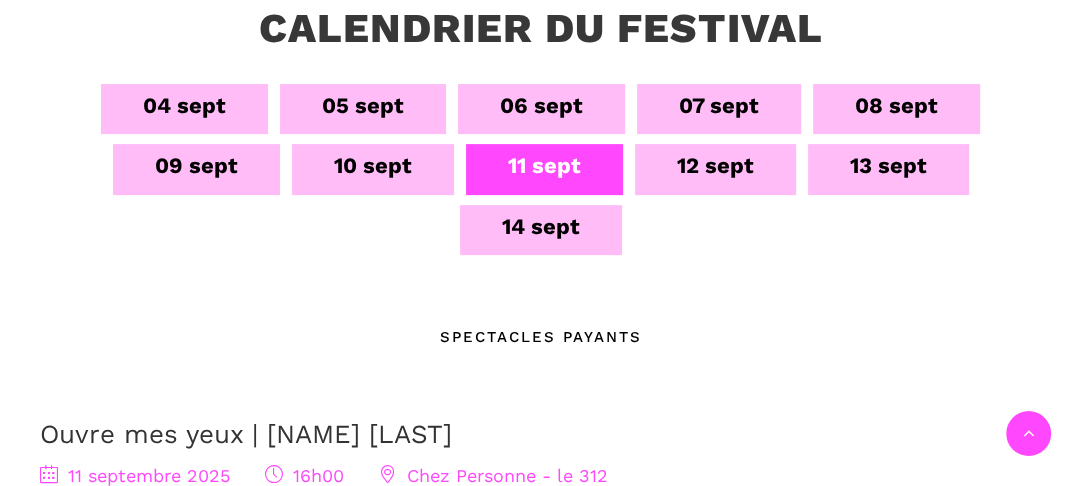 scroll, scrollTop: 450, scrollLeft: 0, axis: vertical 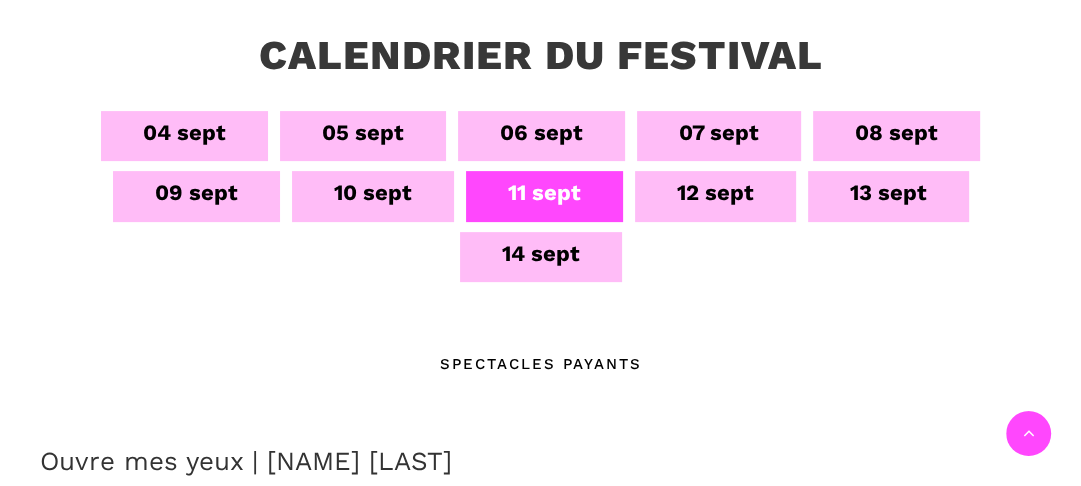 click on "12 sept" at bounding box center [715, 192] 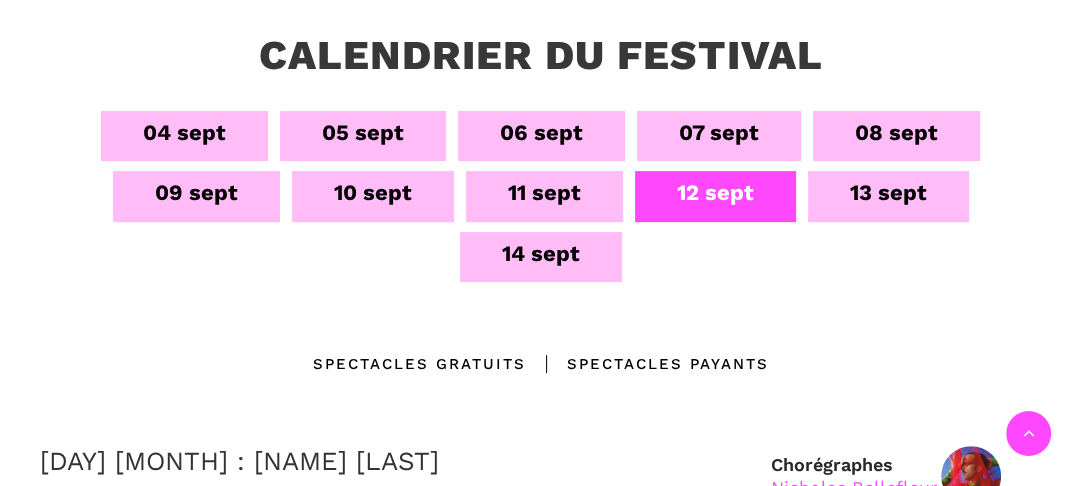 click on "Spectacles Payants" at bounding box center (647, 364) 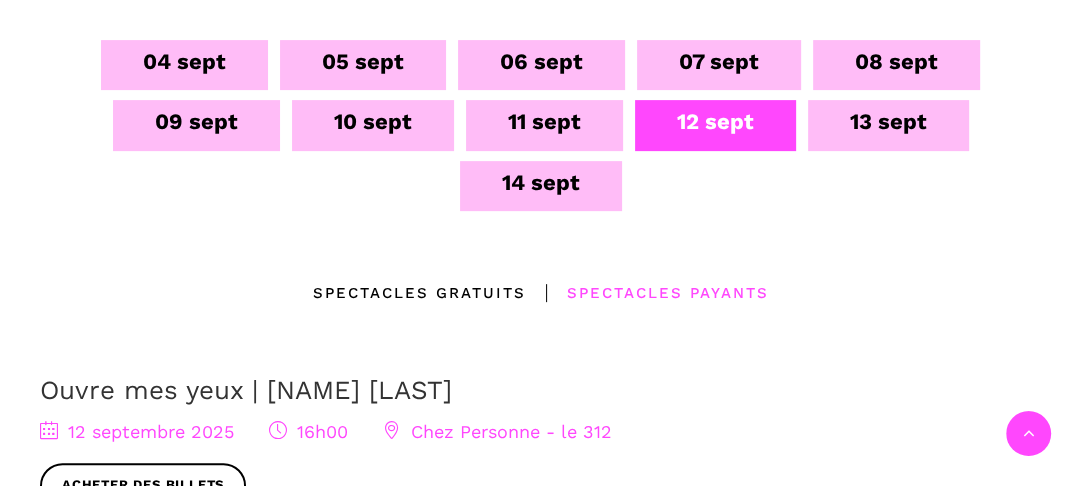 scroll, scrollTop: 497, scrollLeft: 0, axis: vertical 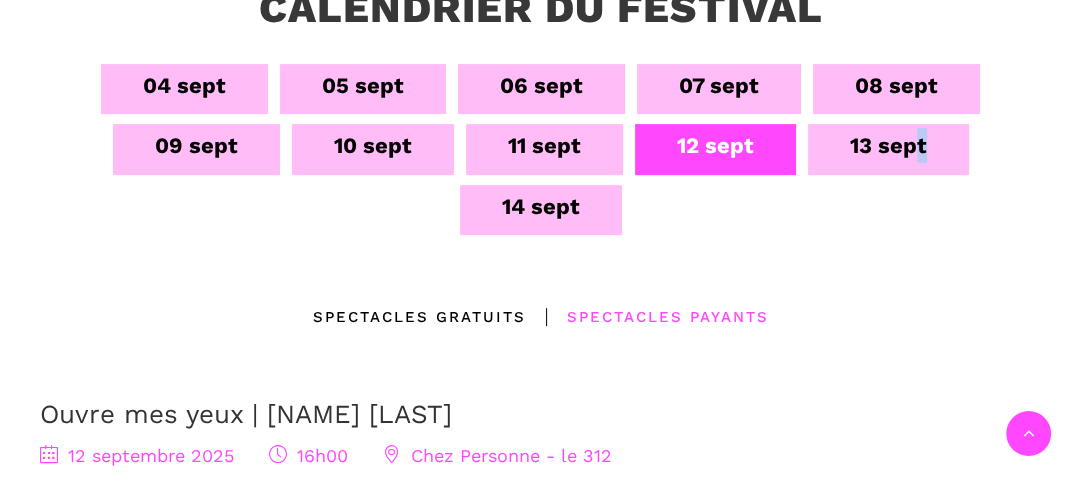 click on "13 sept" at bounding box center (888, 145) 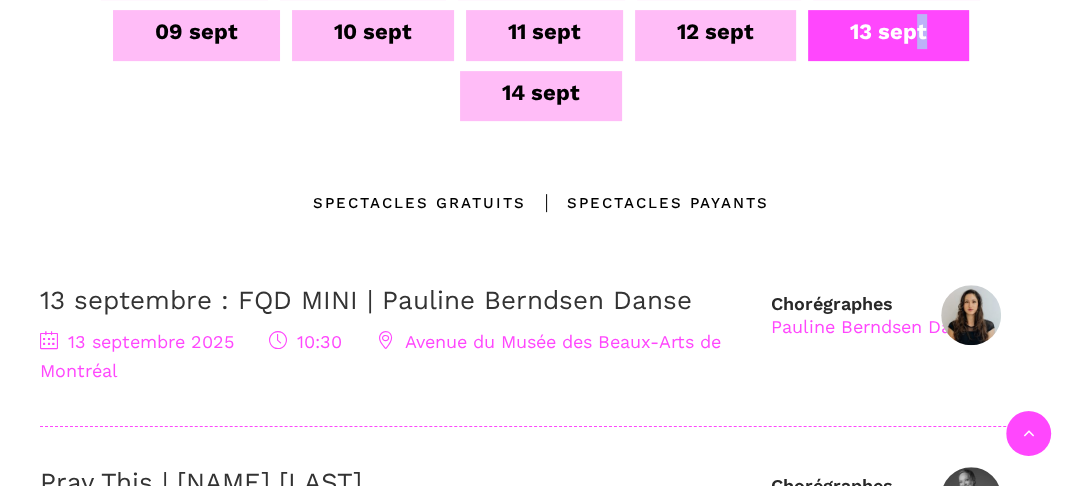 scroll, scrollTop: 619, scrollLeft: 0, axis: vertical 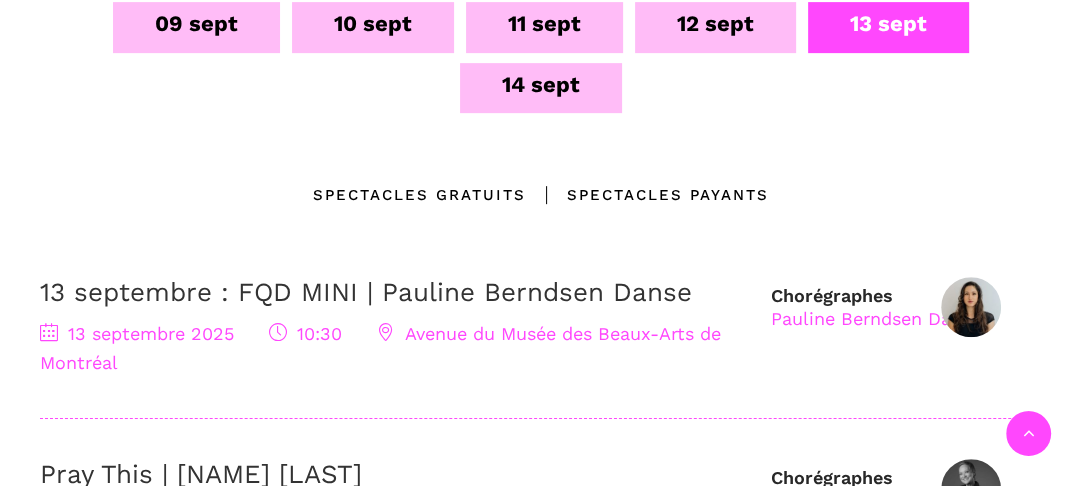 click on "Spectacles Payants" at bounding box center [647, 195] 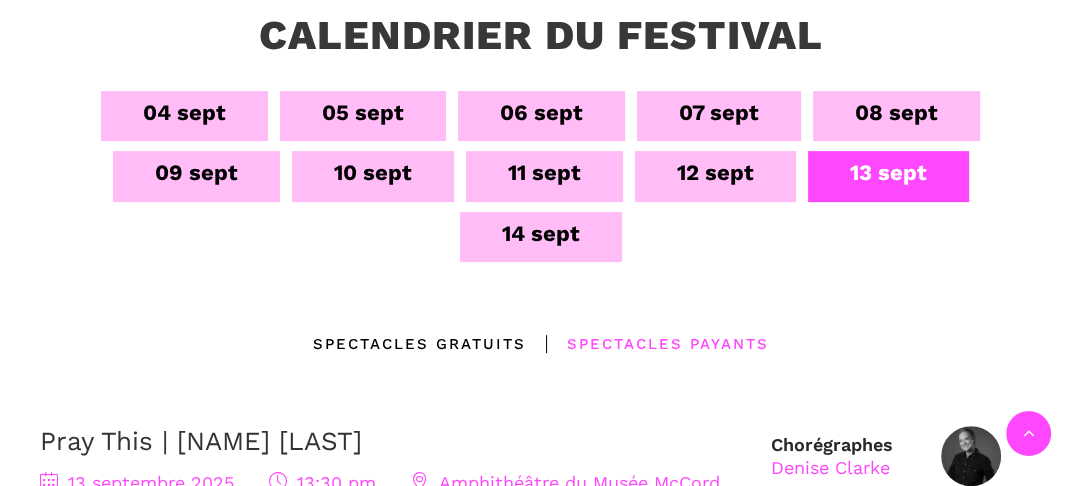 scroll, scrollTop: 466, scrollLeft: 0, axis: vertical 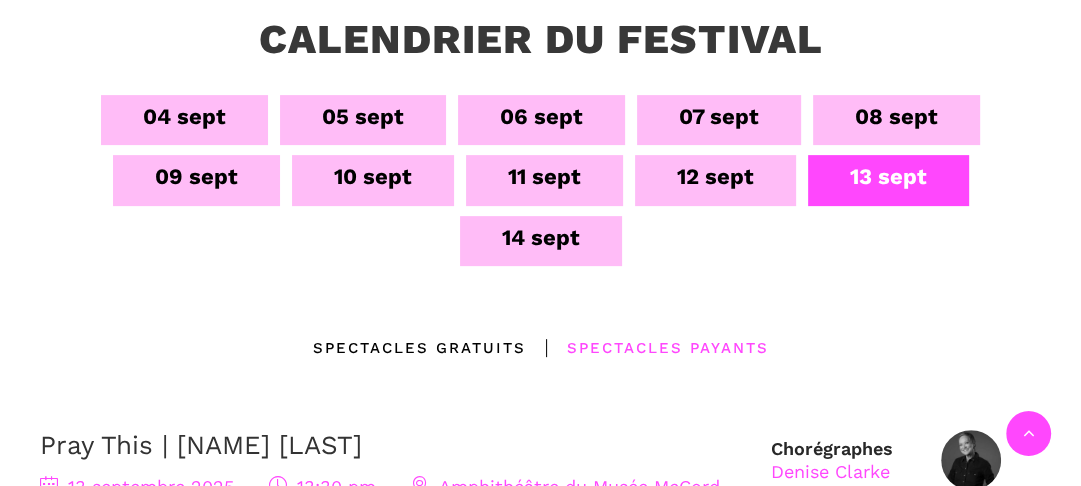 click on "14 sept" at bounding box center [541, 241] 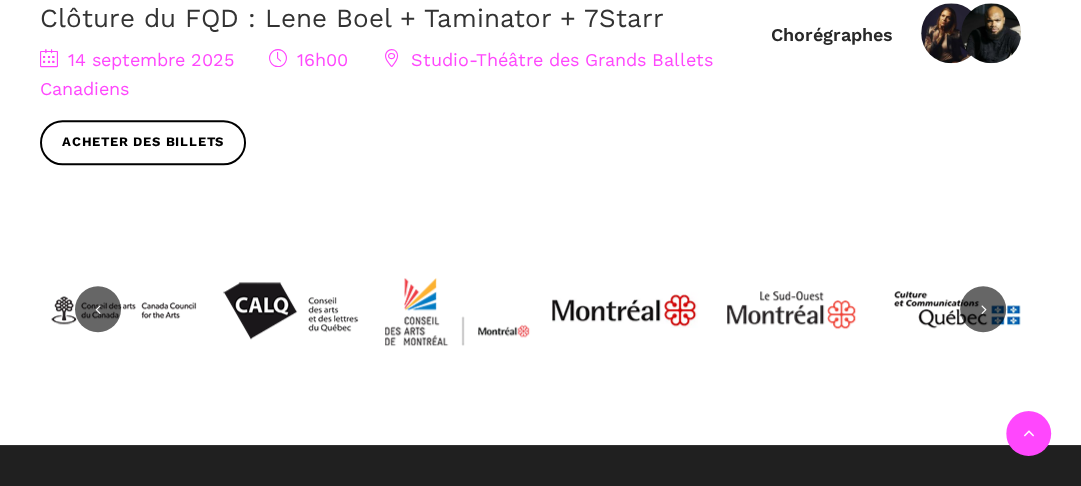 scroll, scrollTop: 0, scrollLeft: 0, axis: both 